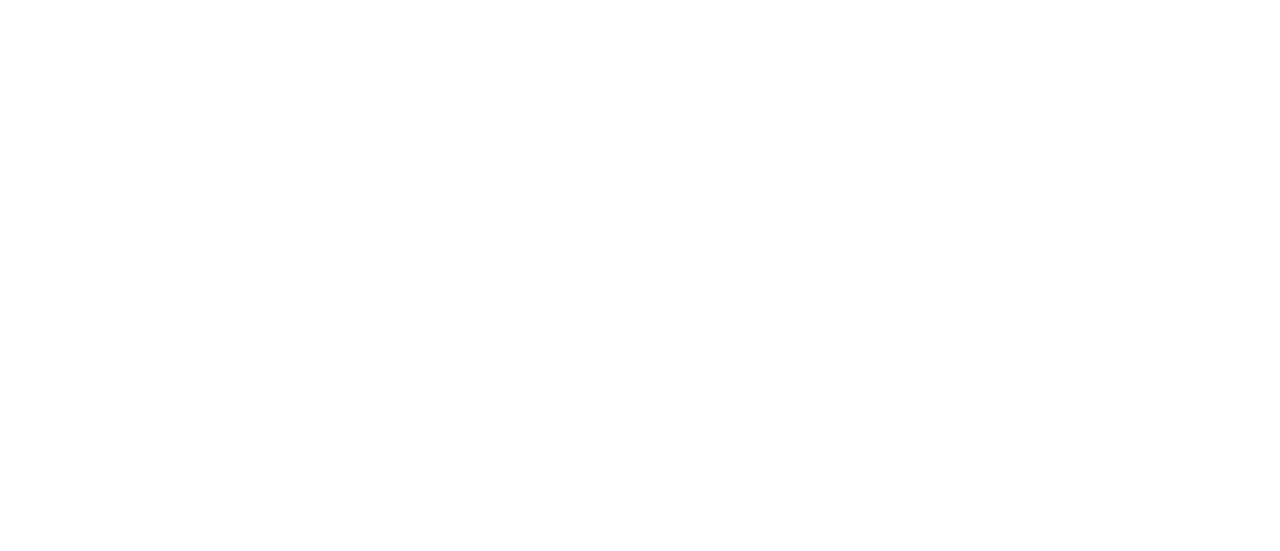 scroll, scrollTop: 0, scrollLeft: 0, axis: both 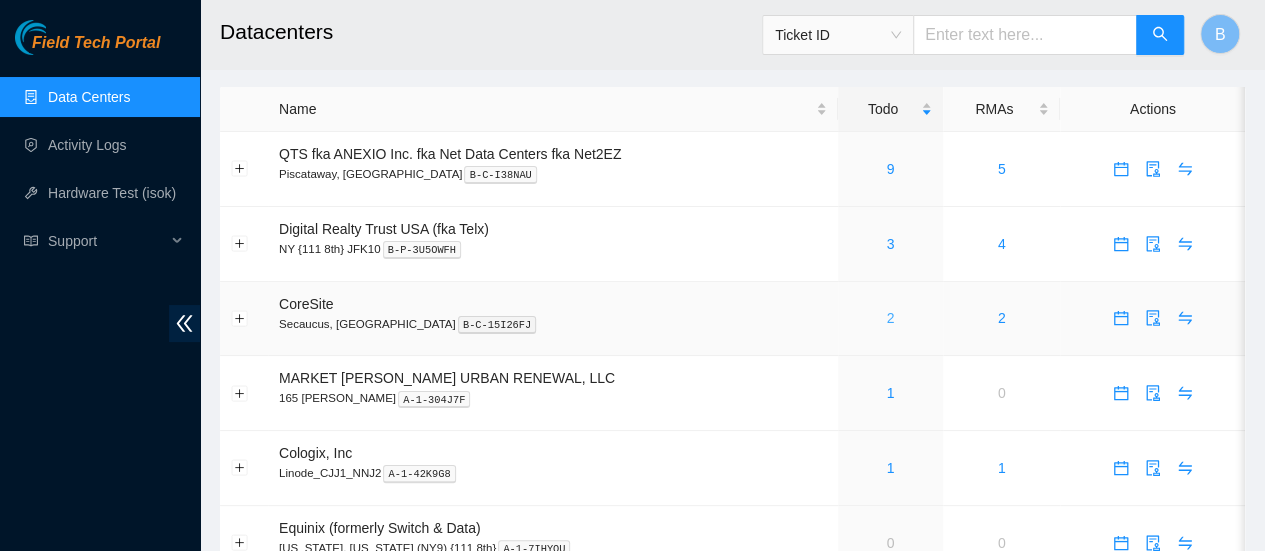 click on "2" at bounding box center (890, 318) 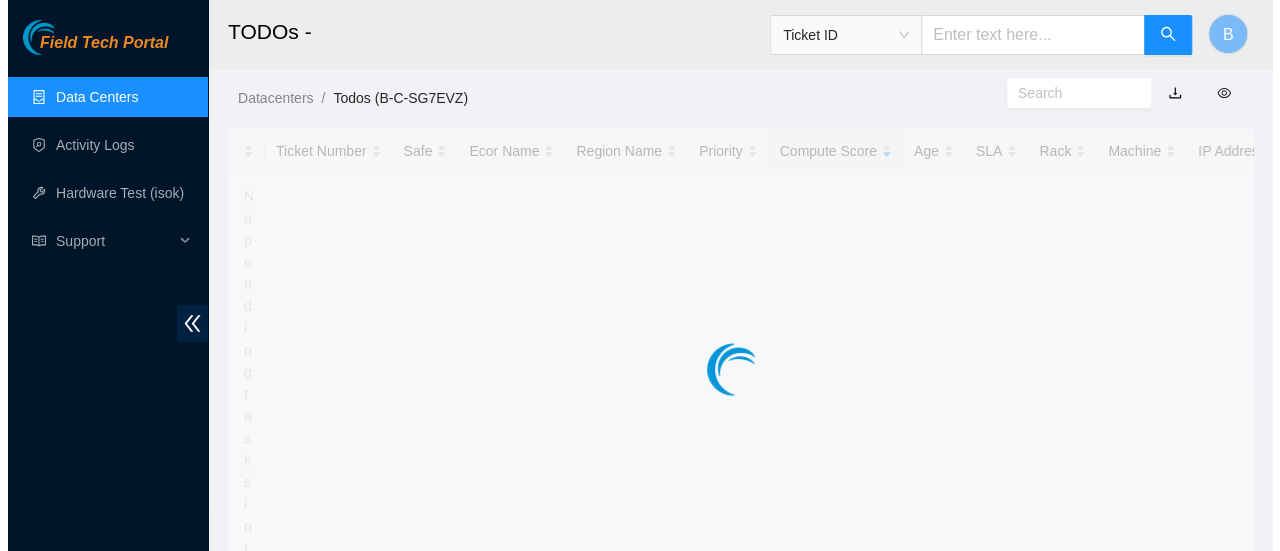 scroll, scrollTop: 0, scrollLeft: 0, axis: both 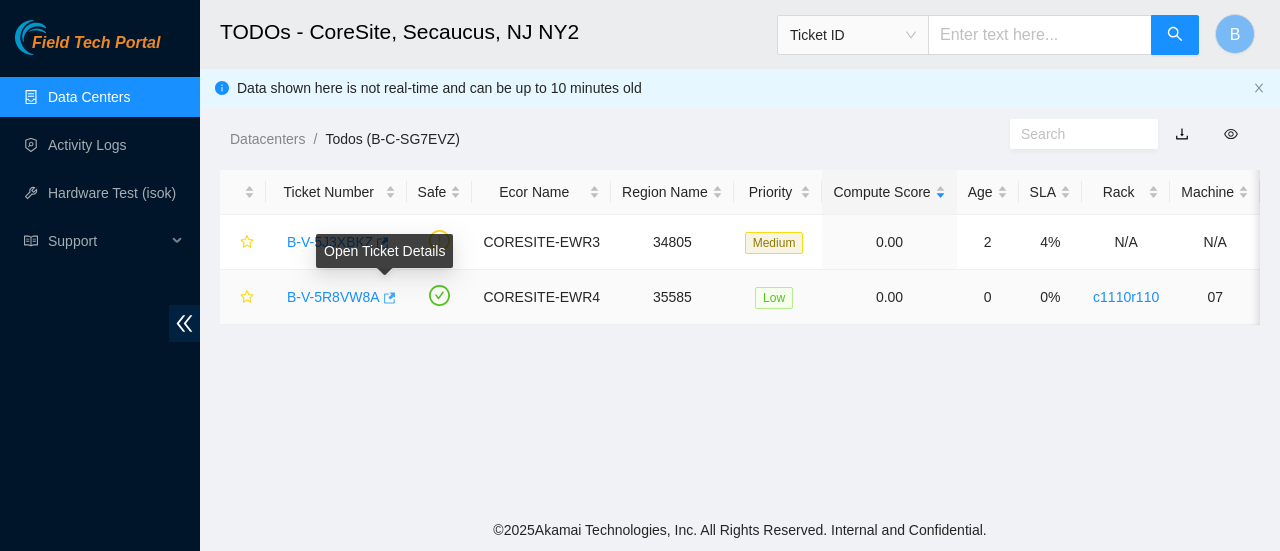 click 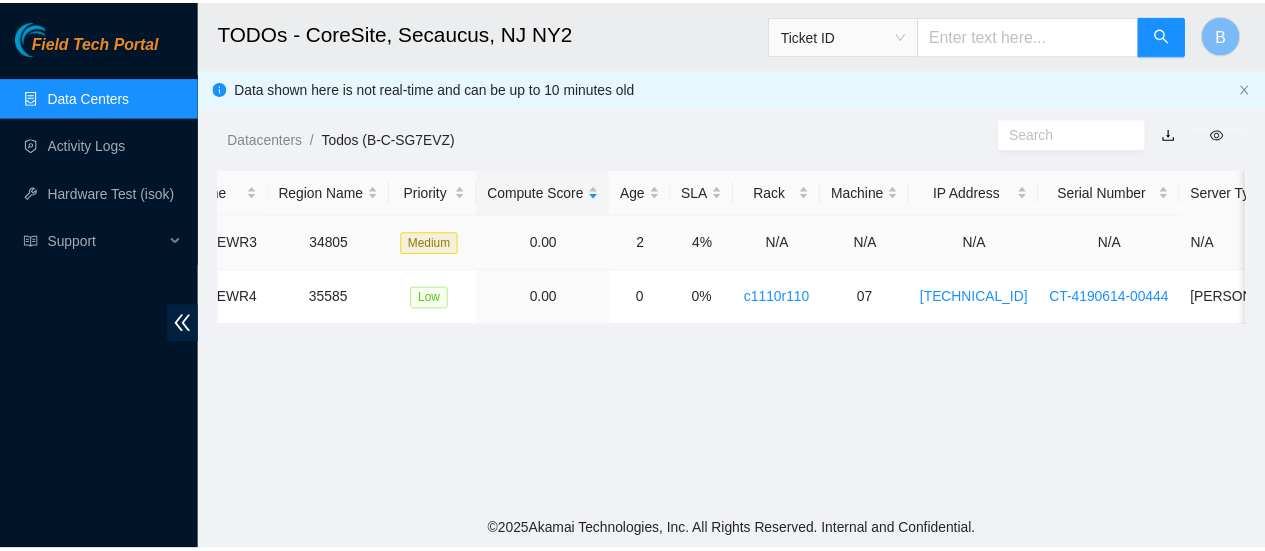 scroll, scrollTop: 0, scrollLeft: 0, axis: both 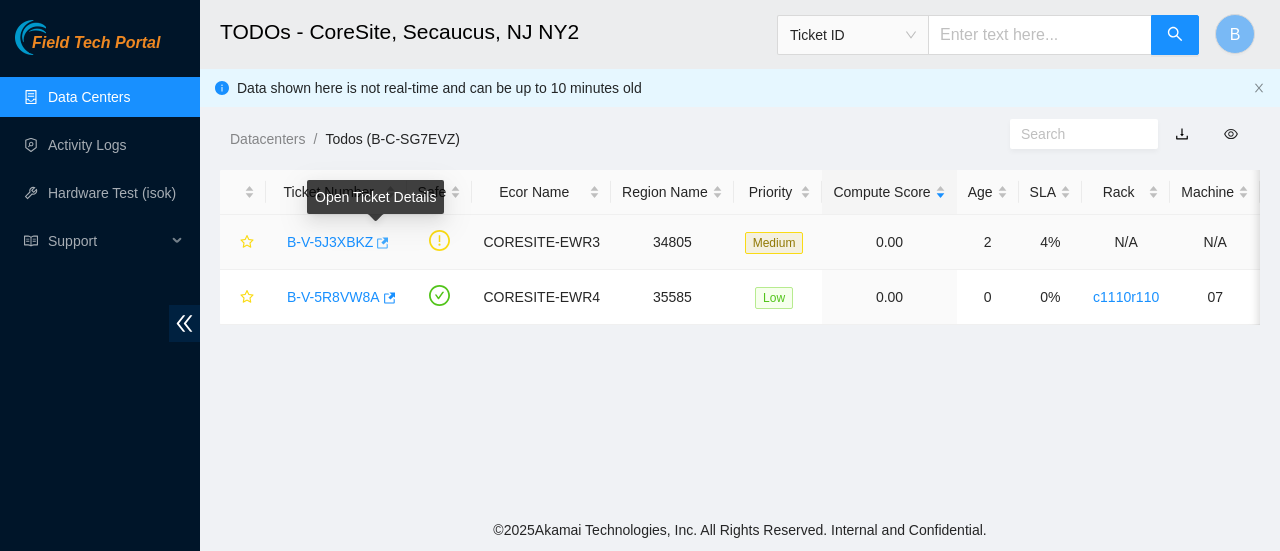 click 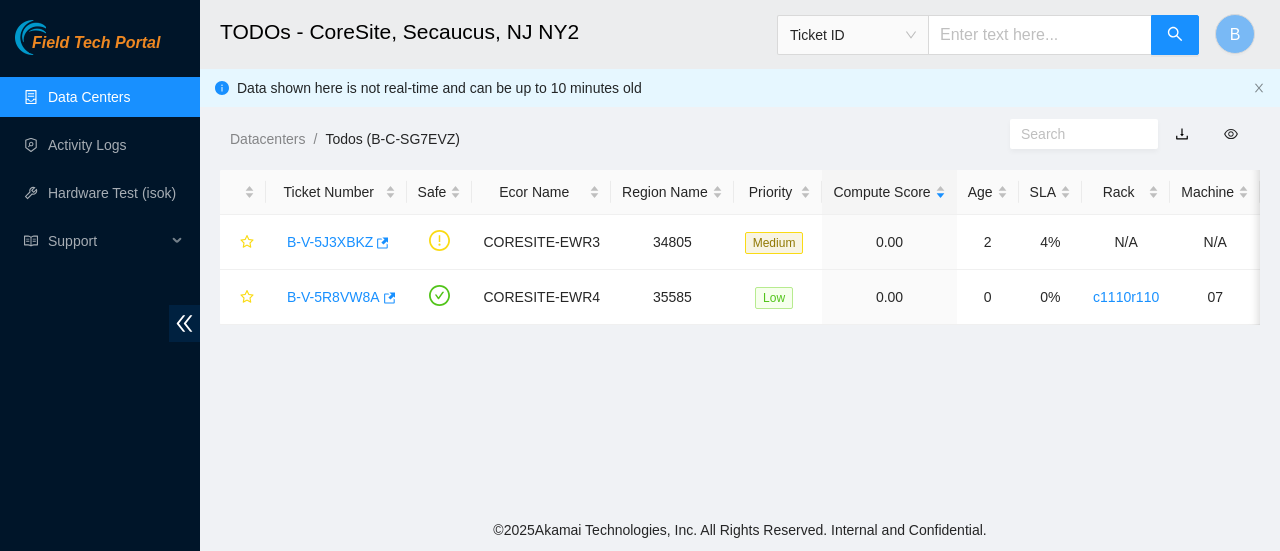click on "Data Centers" at bounding box center [89, 97] 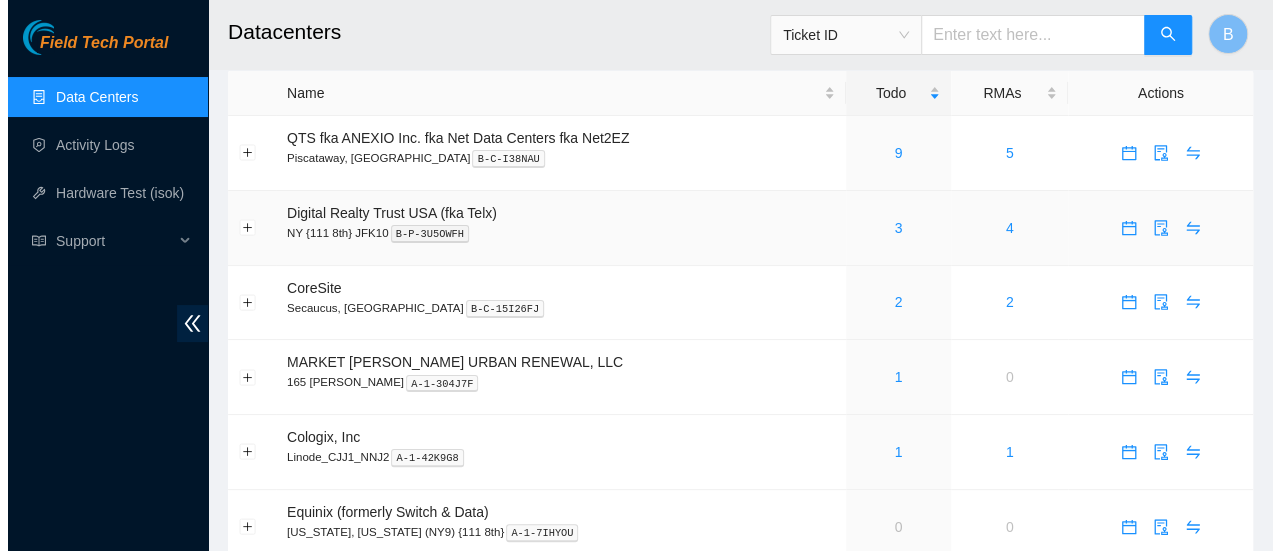scroll, scrollTop: 0, scrollLeft: 0, axis: both 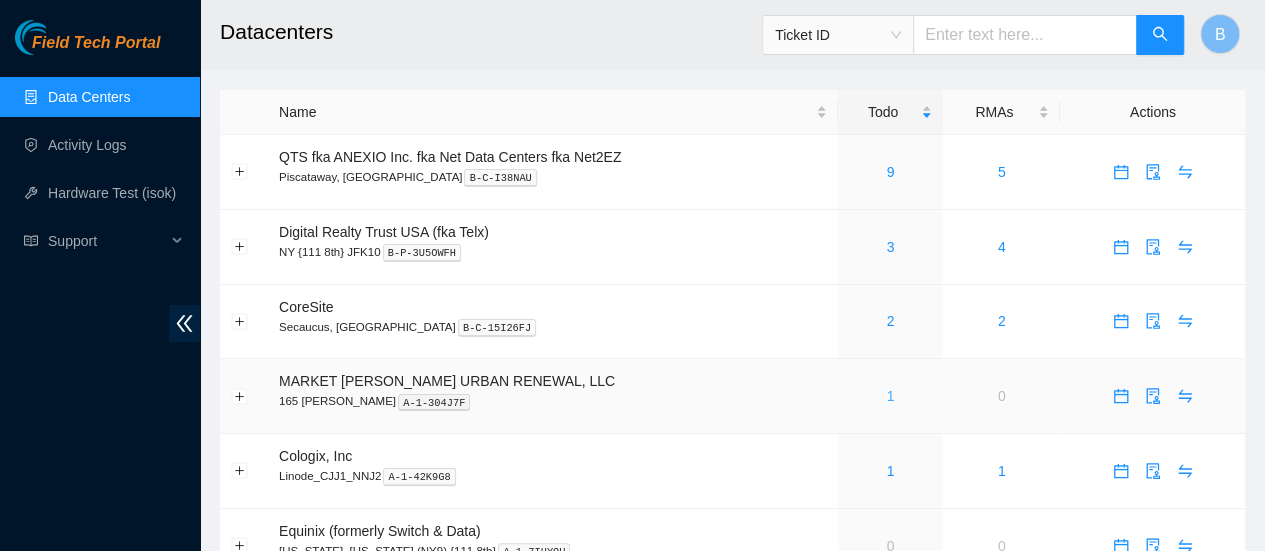 click on "1" at bounding box center [890, 396] 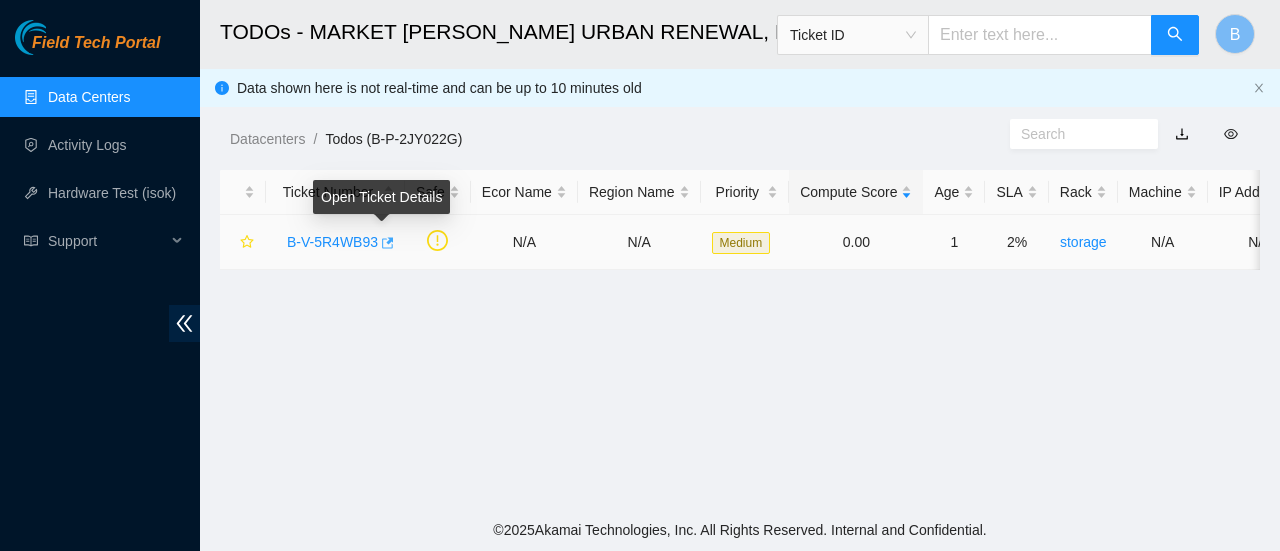 click 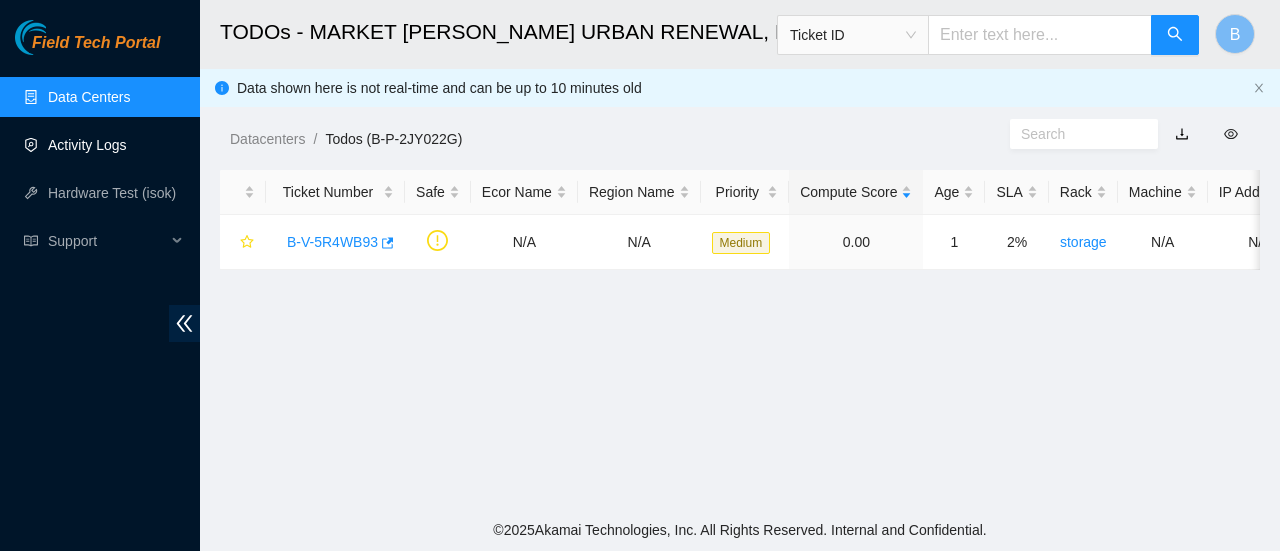 click on "Activity Logs" at bounding box center [87, 145] 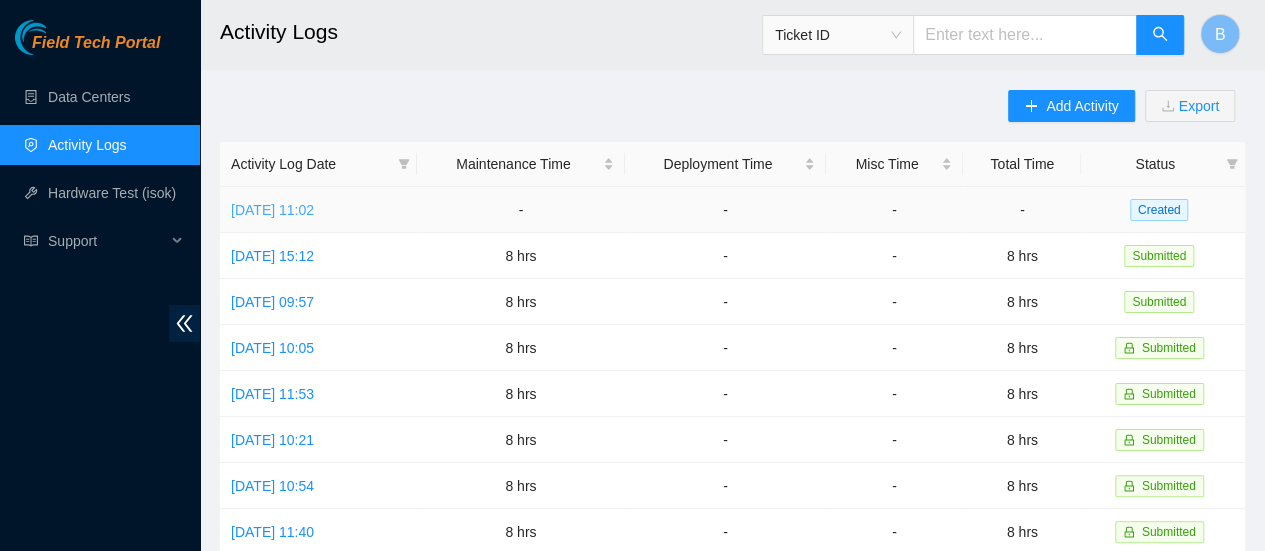 click on "Wed, 09 Jul 2025 11:02" at bounding box center (272, 210) 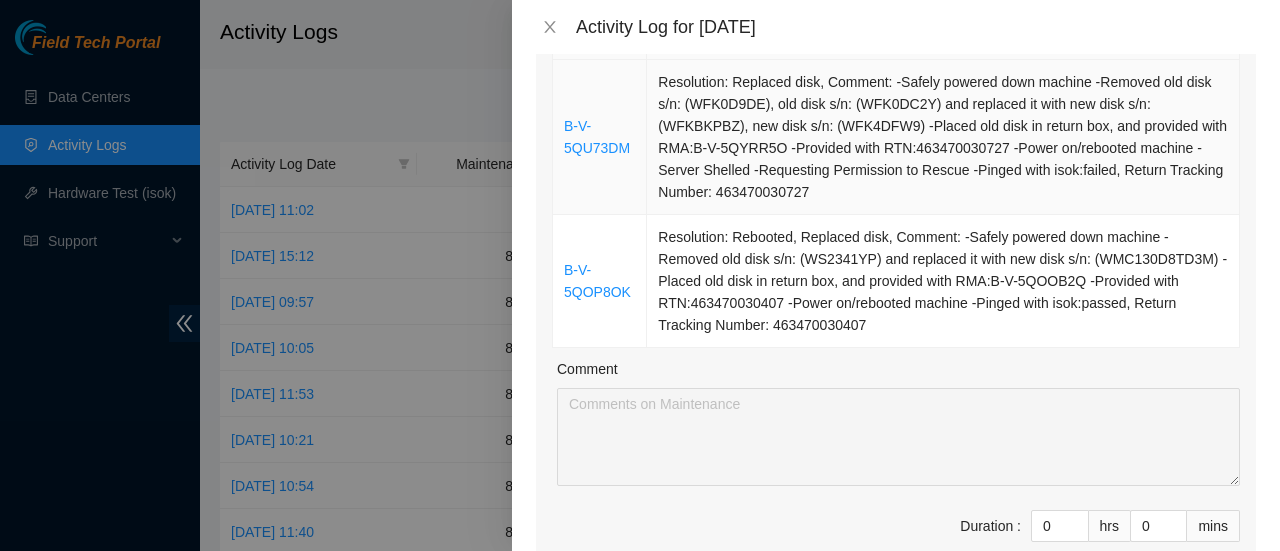 scroll, scrollTop: 303, scrollLeft: 0, axis: vertical 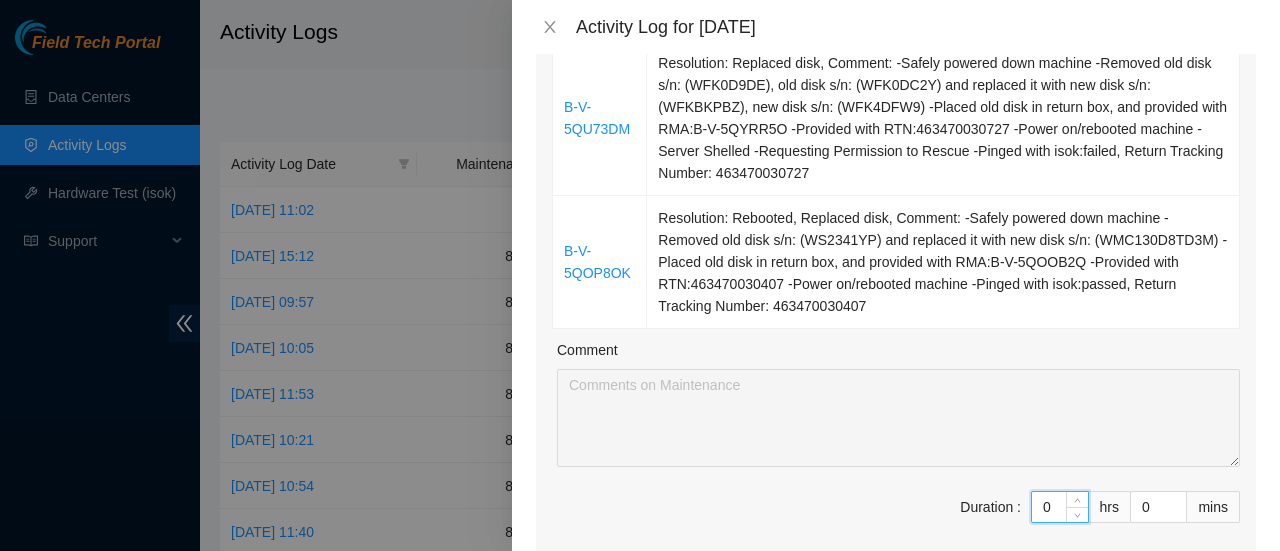 click on "0" at bounding box center [1060, 507] 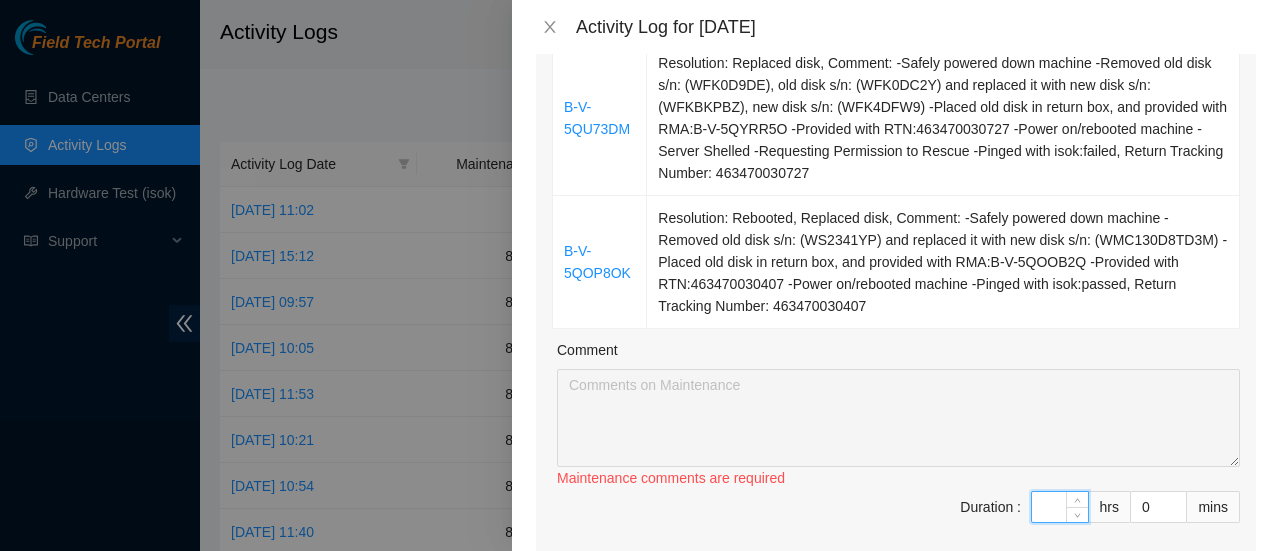 type on "8" 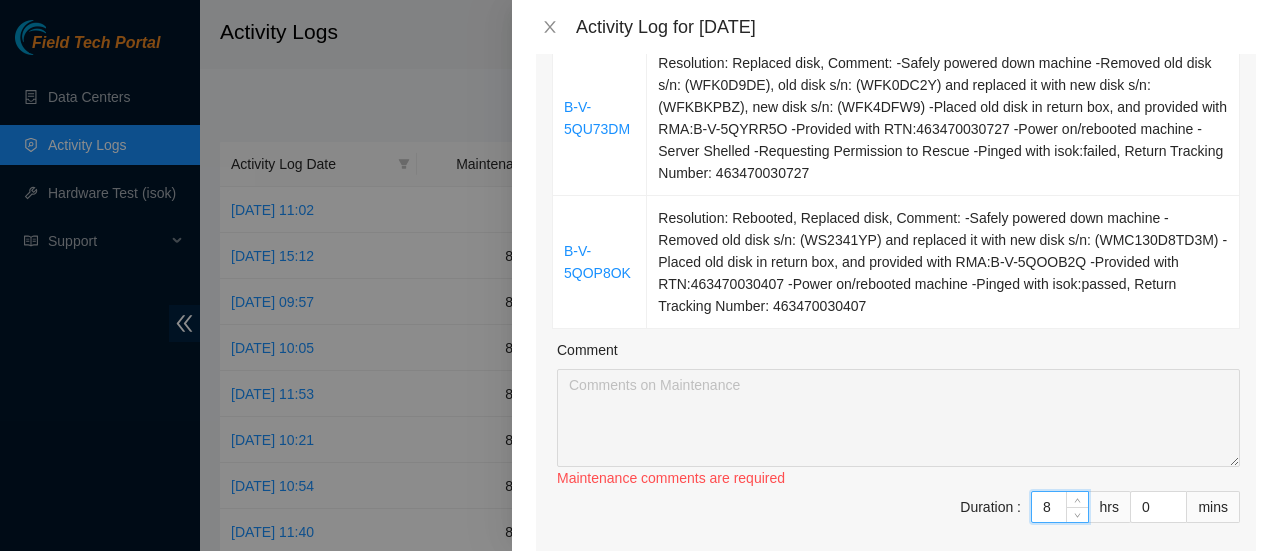 type on "8" 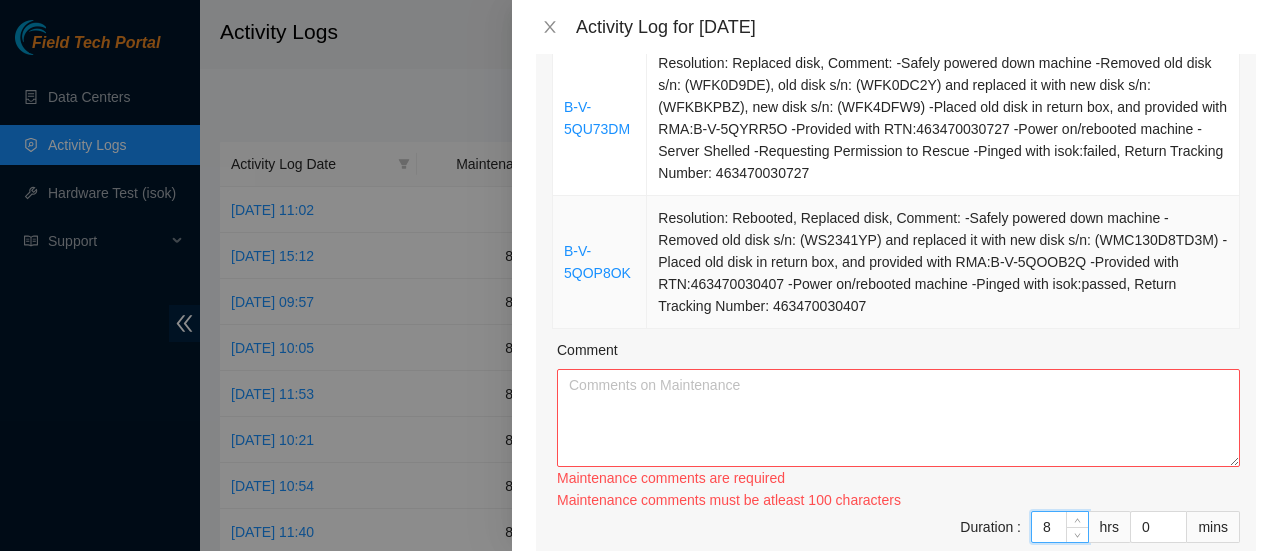 type on "8" 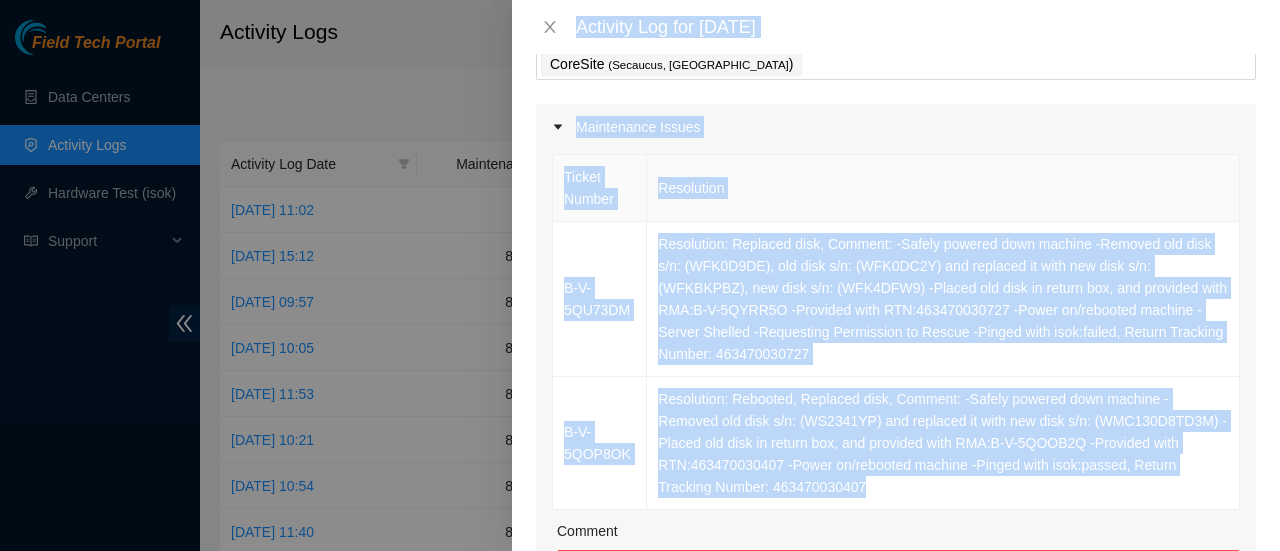 scroll, scrollTop: 78, scrollLeft: 0, axis: vertical 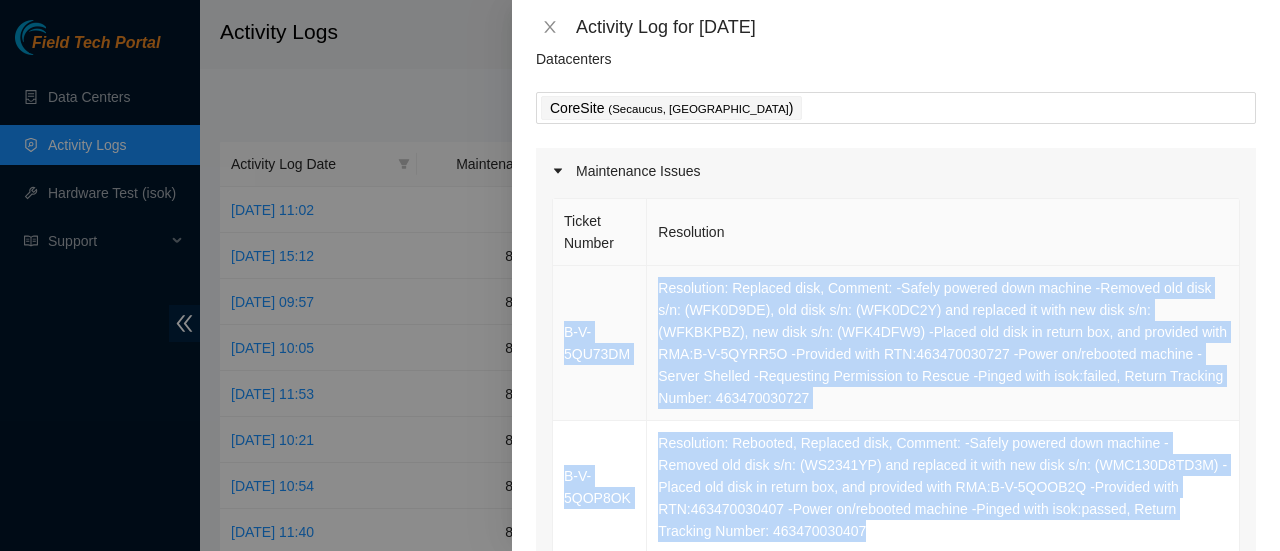 drag, startPoint x: 871, startPoint y: 299, endPoint x: 558, endPoint y: 315, distance: 313.4087 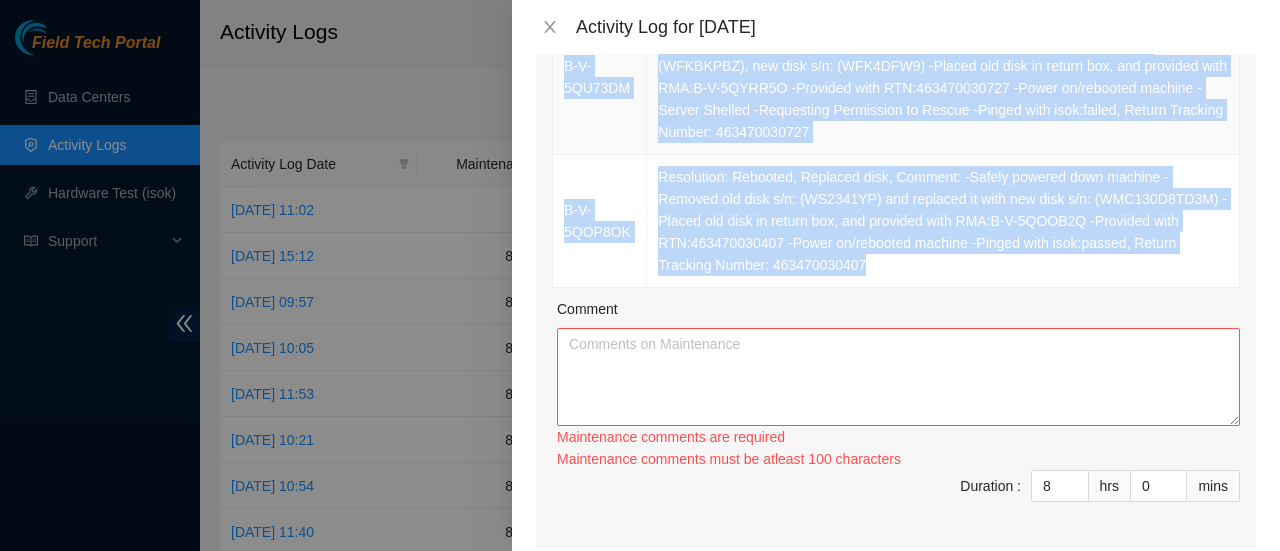 scroll, scrollTop: 346, scrollLeft: 0, axis: vertical 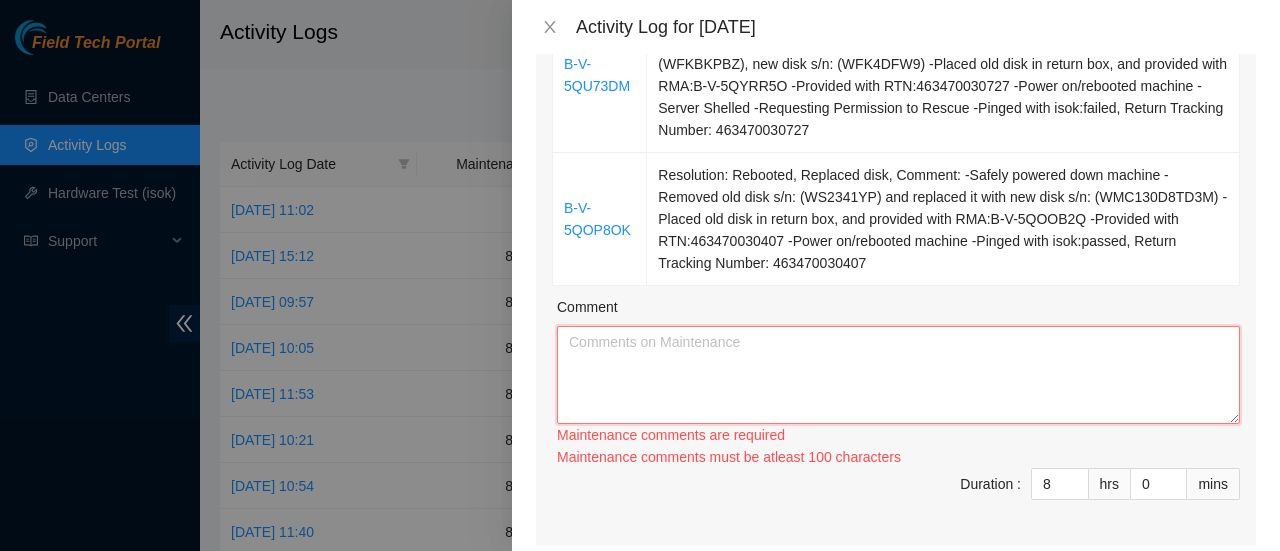 click on "Comment" at bounding box center (898, 375) 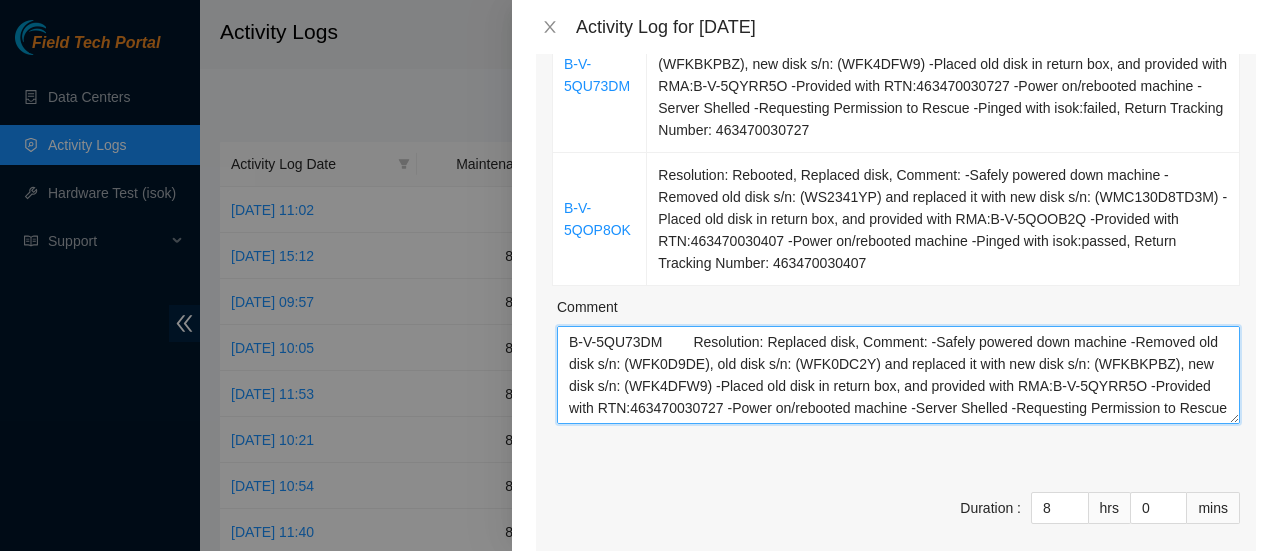 scroll, scrollTop: 104, scrollLeft: 0, axis: vertical 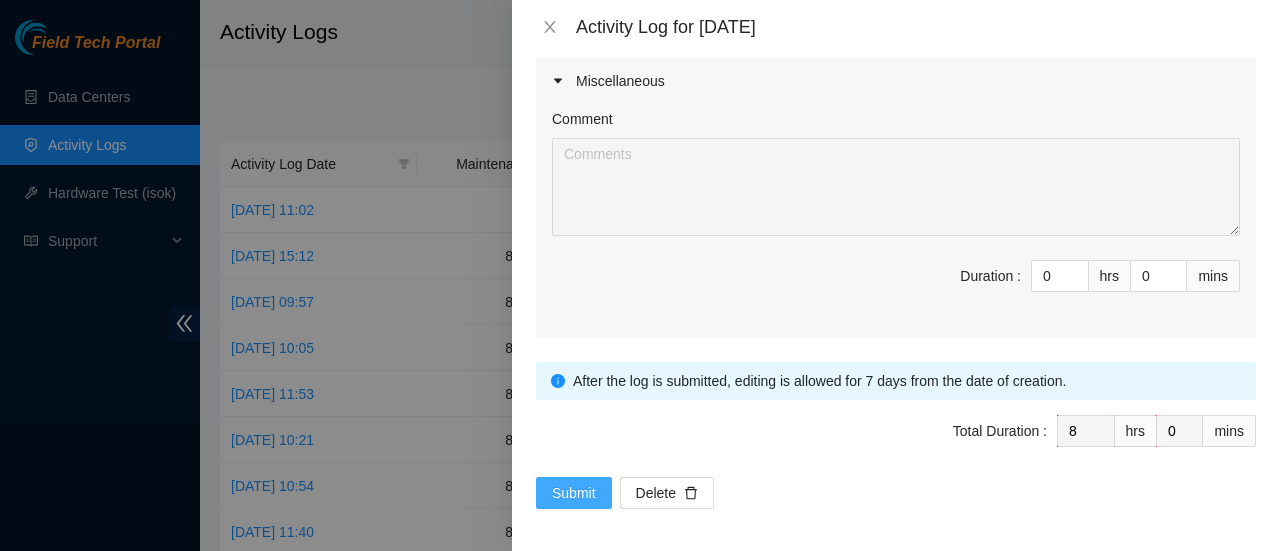 type on "B-V-5QU73DM	Resolution: Replaced disk, Comment: -Safely powered down machine -Removed old disk s/n: (WFK0D9DE), old disk s/n: (WFK0DC2Y) and replaced it with new disk s/n: (WFKBKPBZ), new disk s/n: (WFK4DFW9) -Placed old disk in return box, and provided with RMA:B-V-5QYRR5O -Provided with RTN:463470030727 -Power on/rebooted machine -Server Shelled -Requesting Permission to Rescue -Pinged with isok:failed, Return Tracking Number: 463470030727
B-V-5QOP8OK	Resolution: Rebooted, Replaced disk, Comment: -Safely powered down machine -Removed old disk s/n: (WS2341YP) and replaced it with new disk s/n: (WMC130D8TD3M) -Placed old disk in return box, and provided with RMA:B-V-5QOOB2Q -Provided with RTN:463470030407 -Power on/rebooted machine -Pinged with isok:passed, Return Tracking Number: 463470030407" 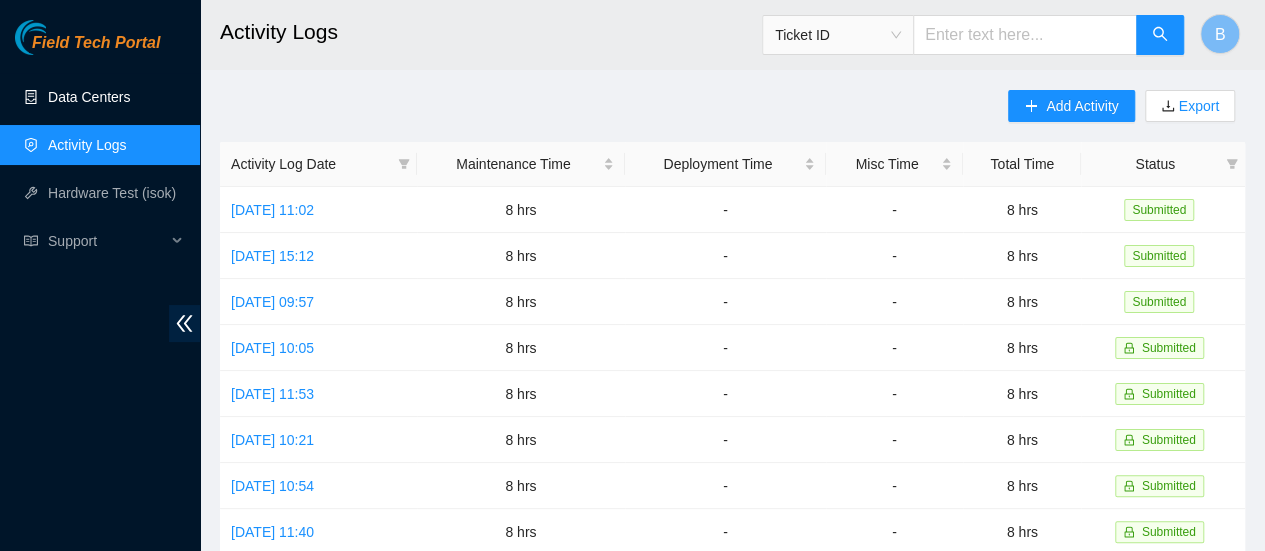click on "Data Centers" at bounding box center [89, 97] 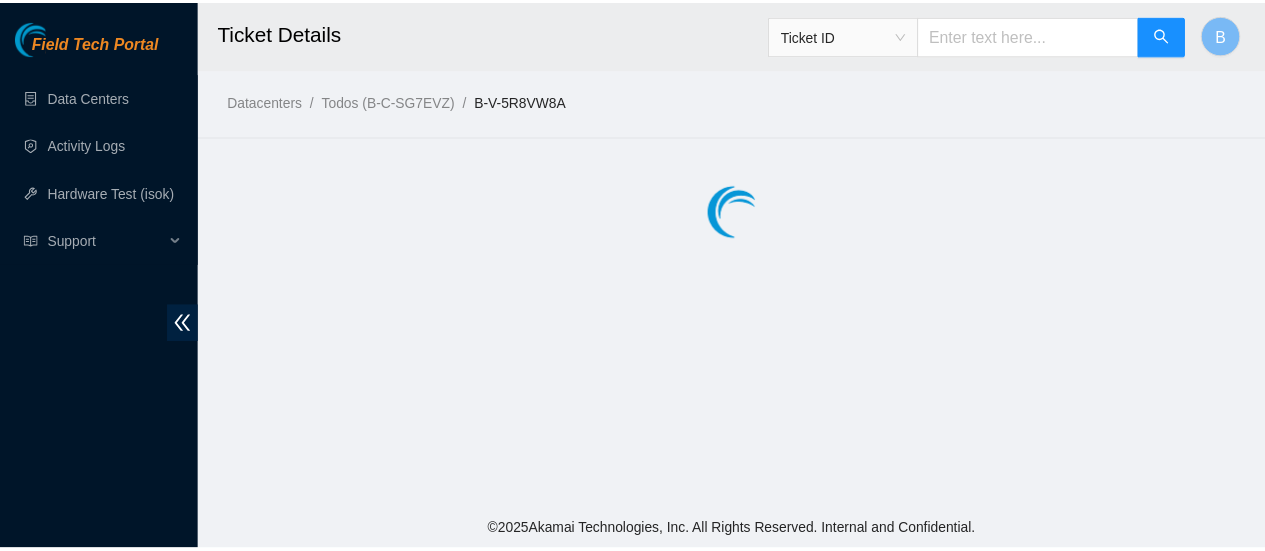 scroll, scrollTop: 0, scrollLeft: 0, axis: both 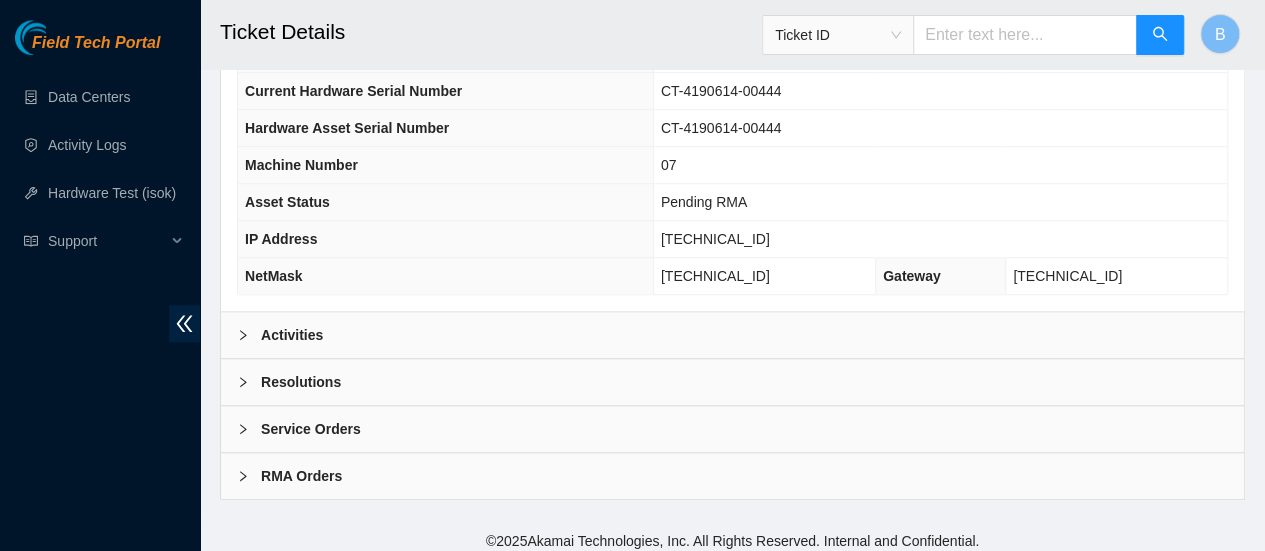 click at bounding box center [249, 335] 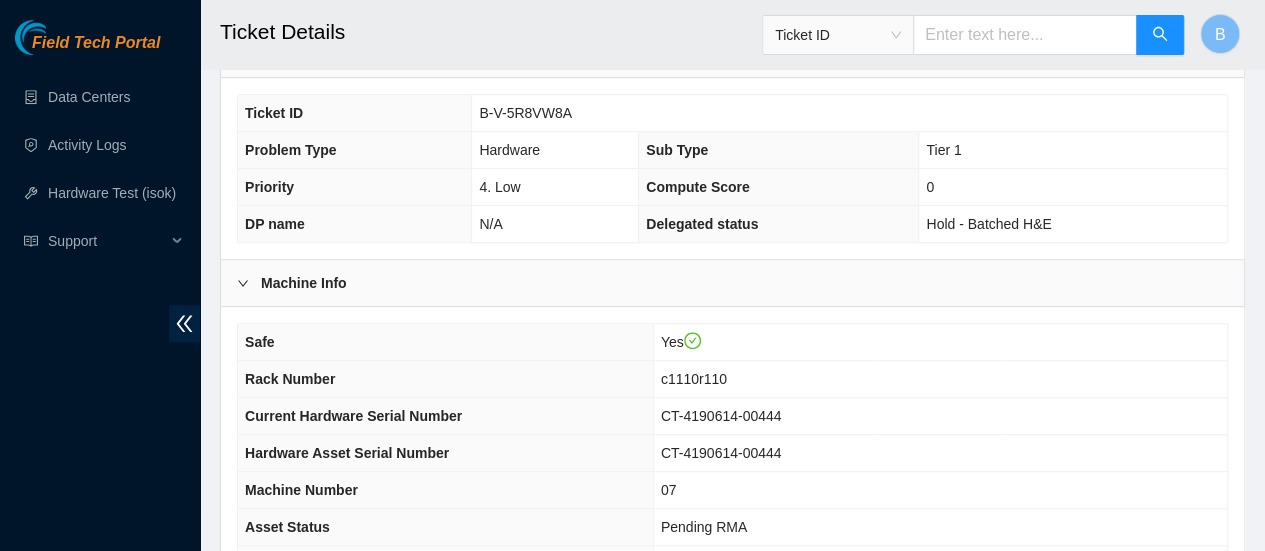 scroll, scrollTop: 598, scrollLeft: 0, axis: vertical 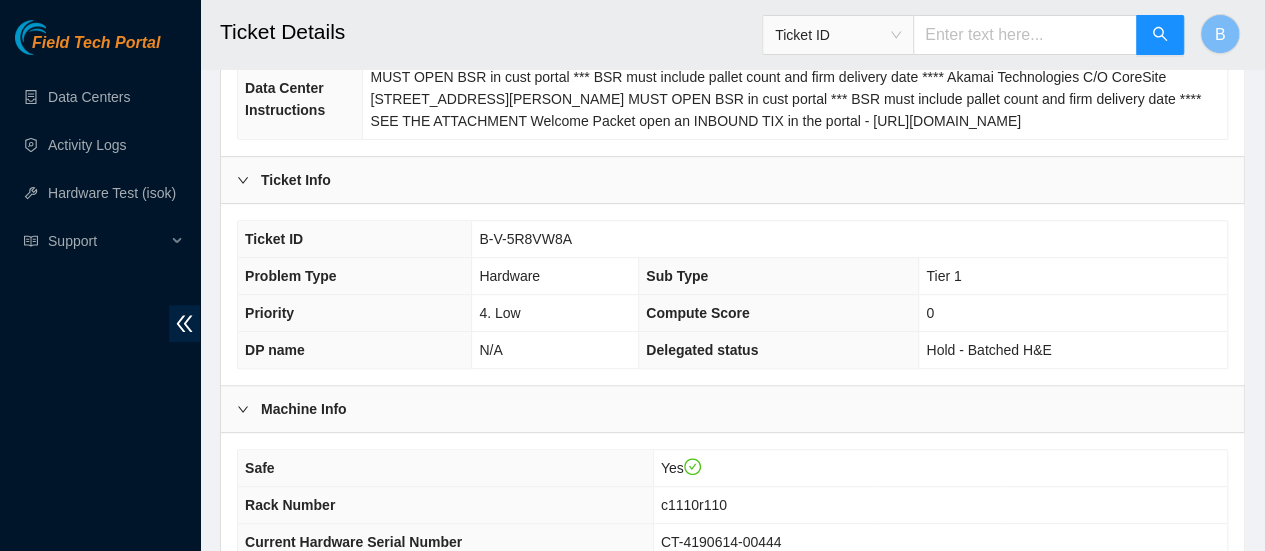 click on "B-V-5R8VW8A" at bounding box center [525, 239] 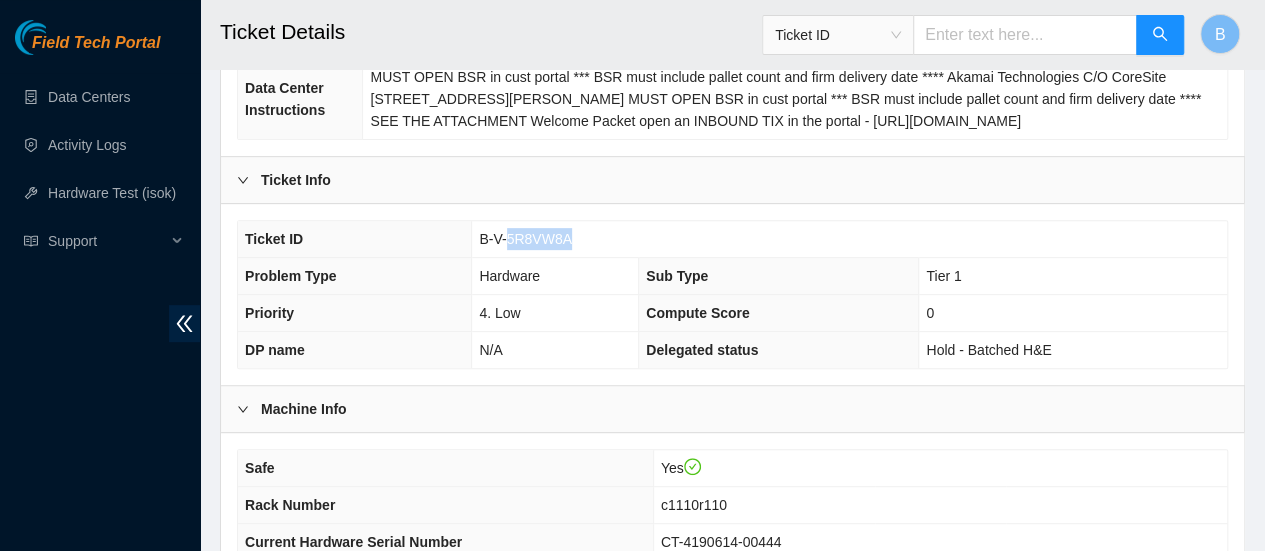 click on "B-V-5R8VW8A" at bounding box center (525, 239) 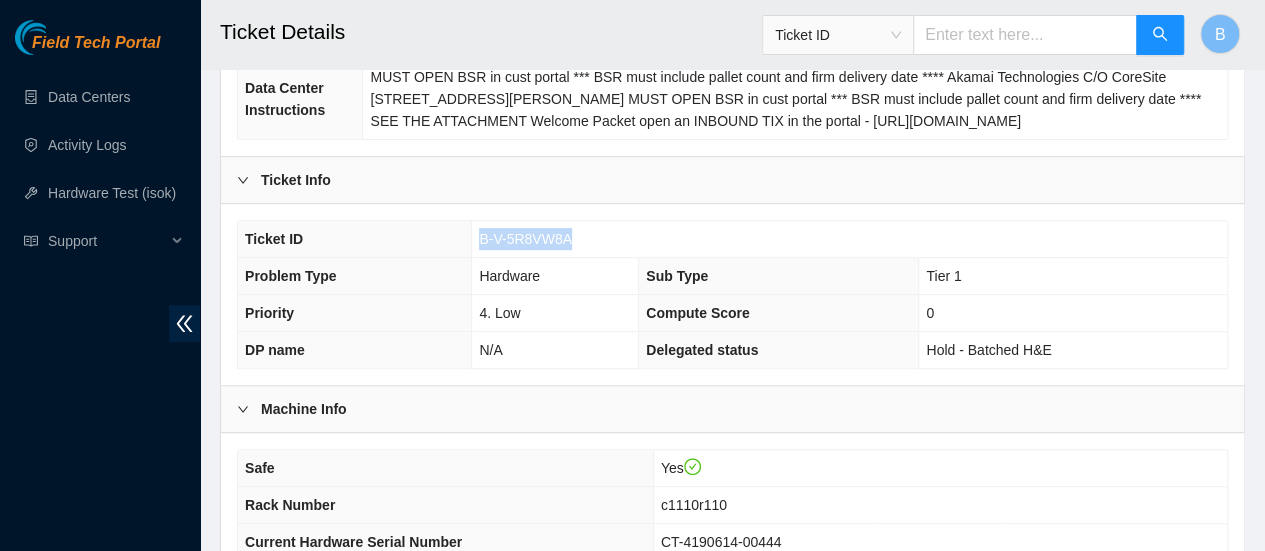 click on "B-V-5R8VW8A" at bounding box center [525, 239] 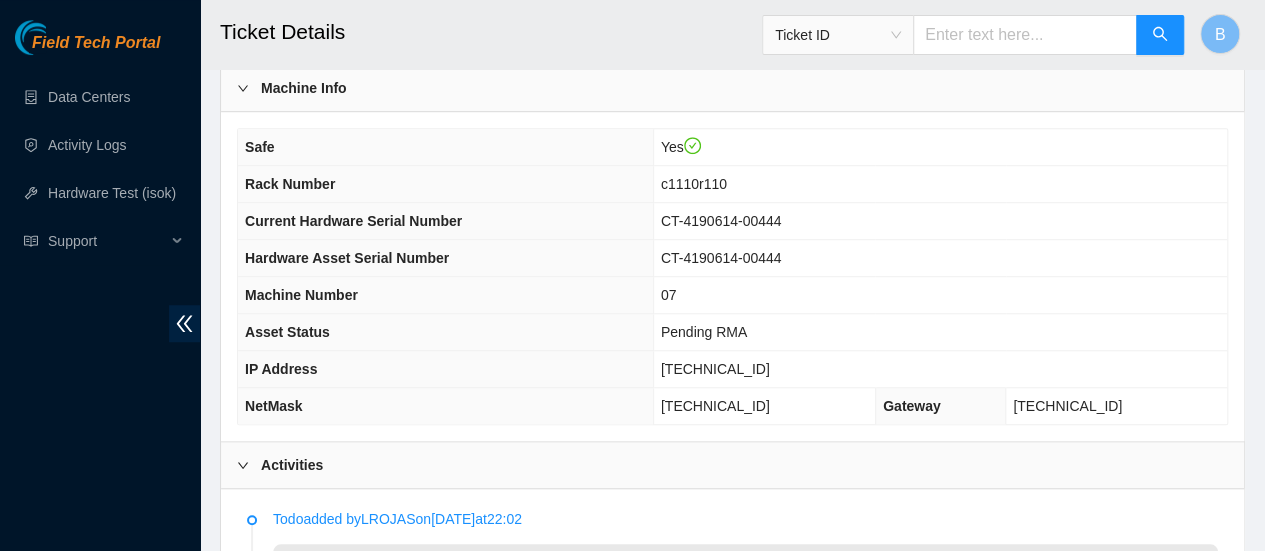 scroll, scrollTop: 655, scrollLeft: 0, axis: vertical 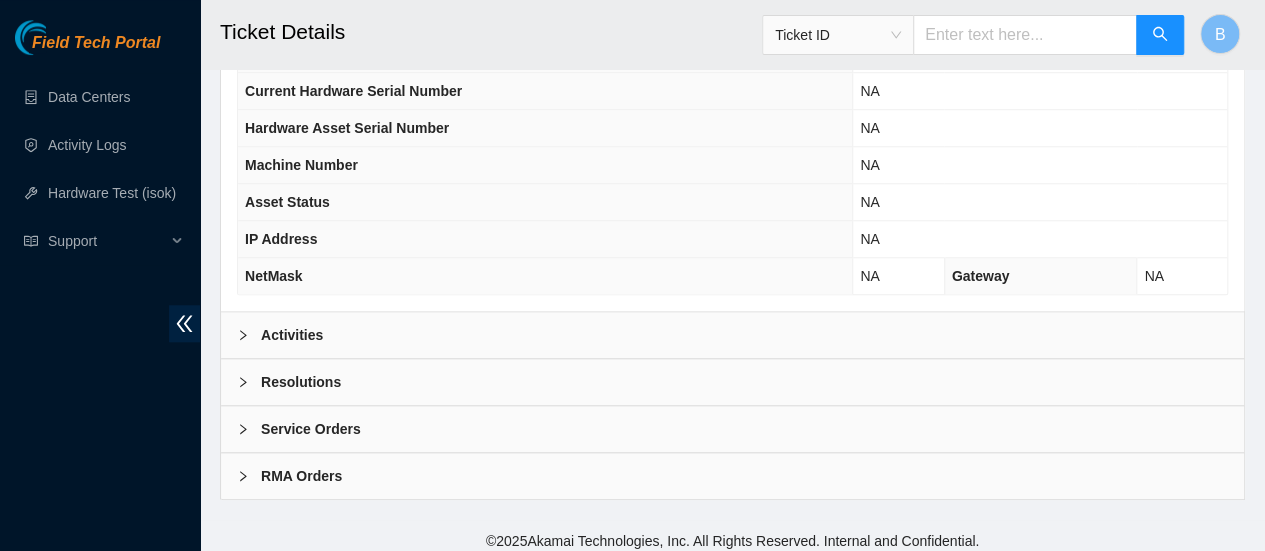 click 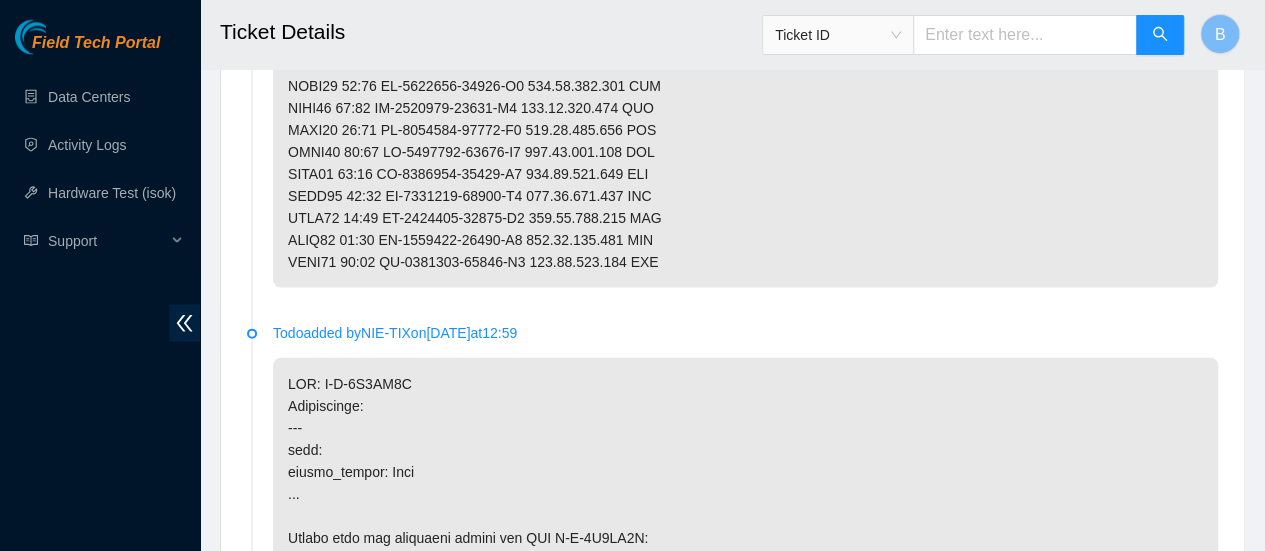 scroll, scrollTop: 1889, scrollLeft: 0, axis: vertical 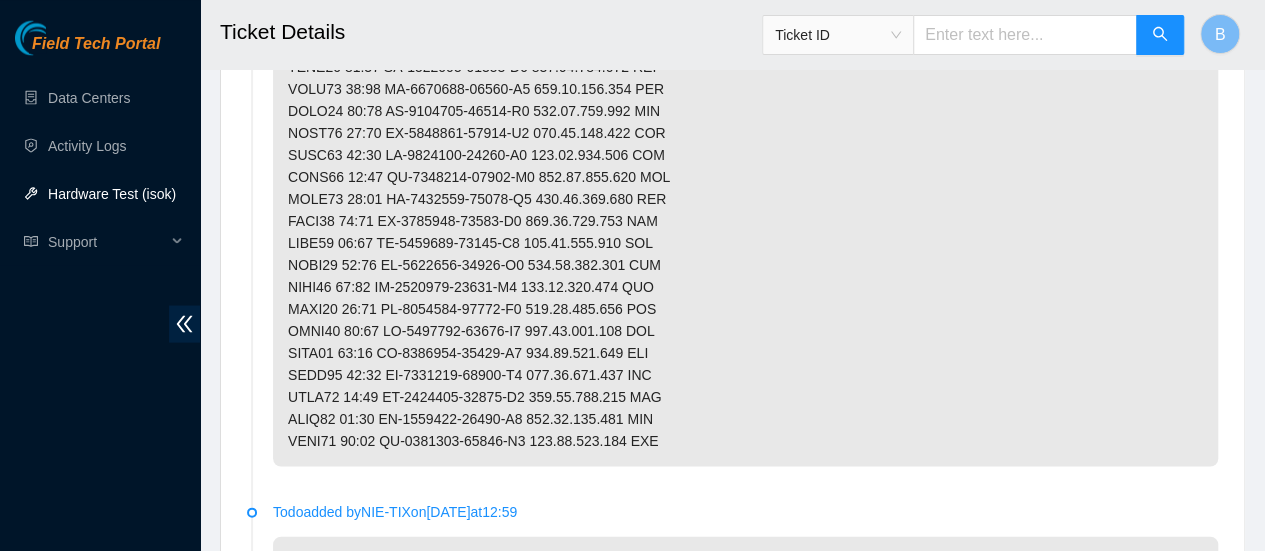click on "Hardware Test (isok)" at bounding box center (112, 193) 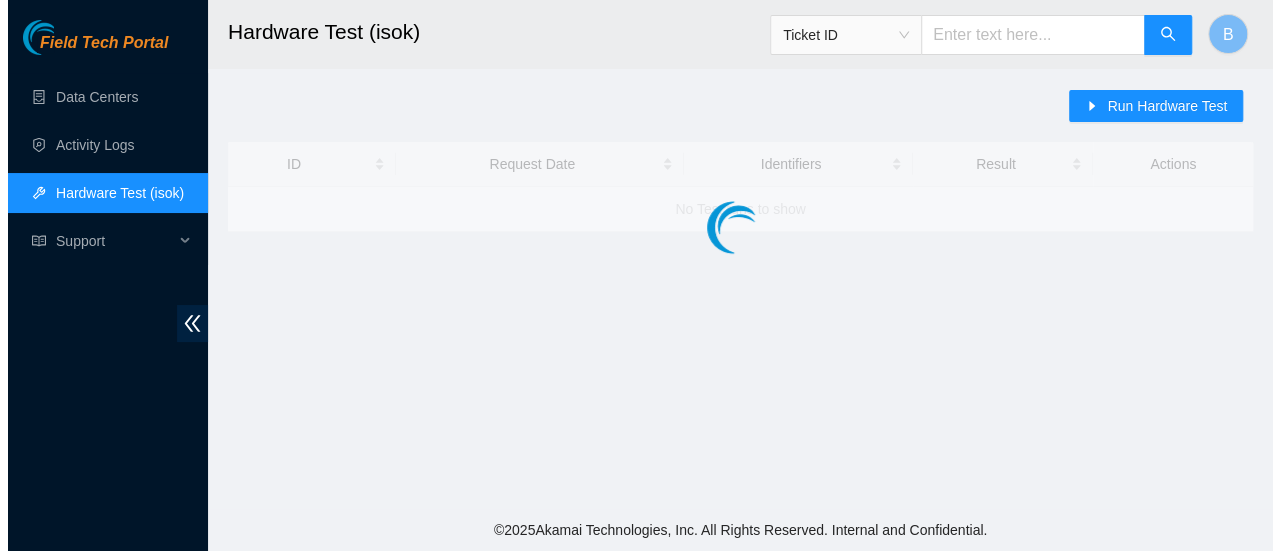 scroll, scrollTop: 0, scrollLeft: 0, axis: both 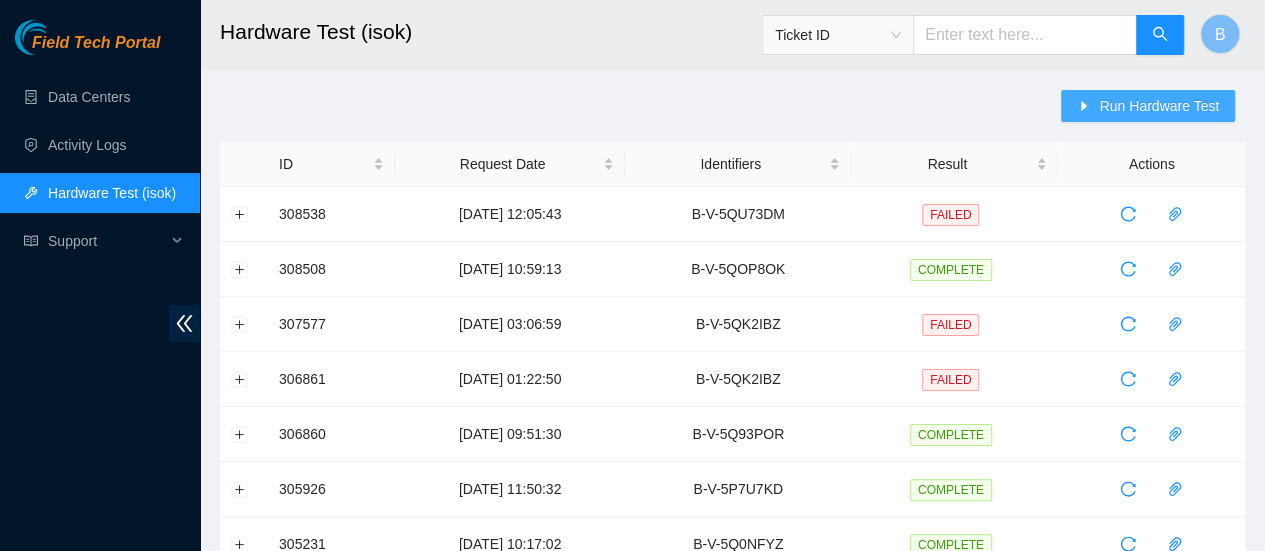 click on "Run Hardware Test" at bounding box center [1159, 106] 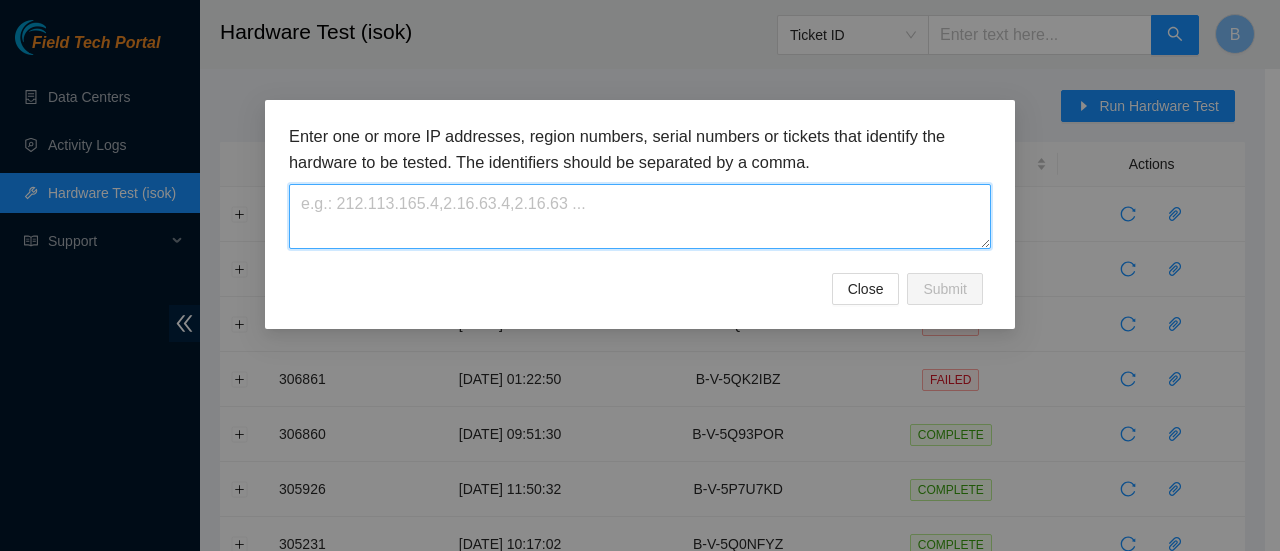 click at bounding box center [640, 216] 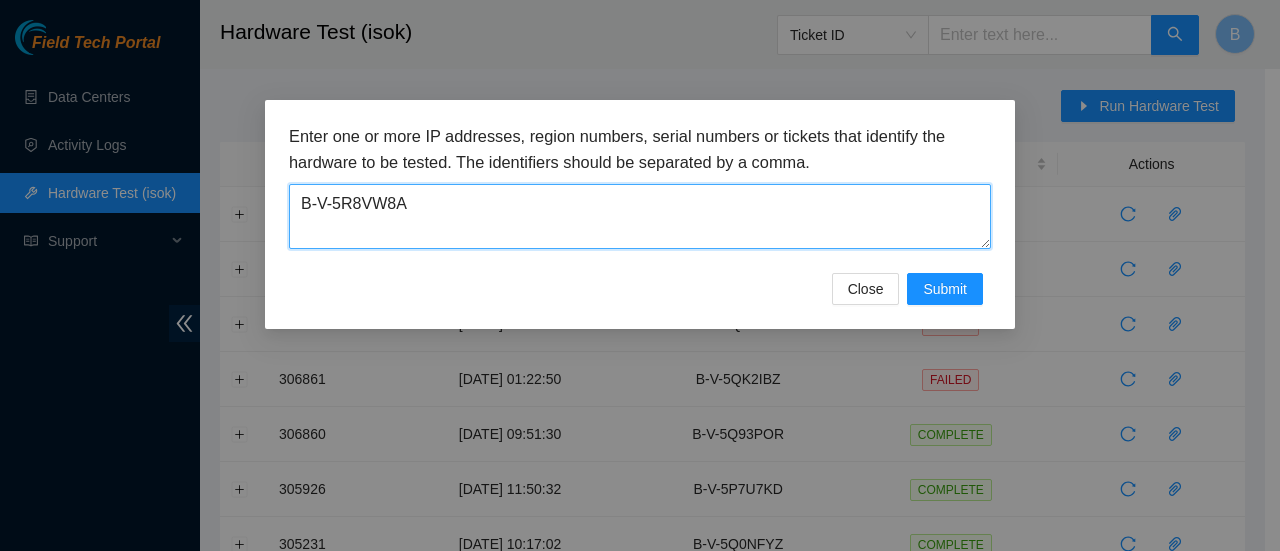 type on "B-V-5R8VW8A" 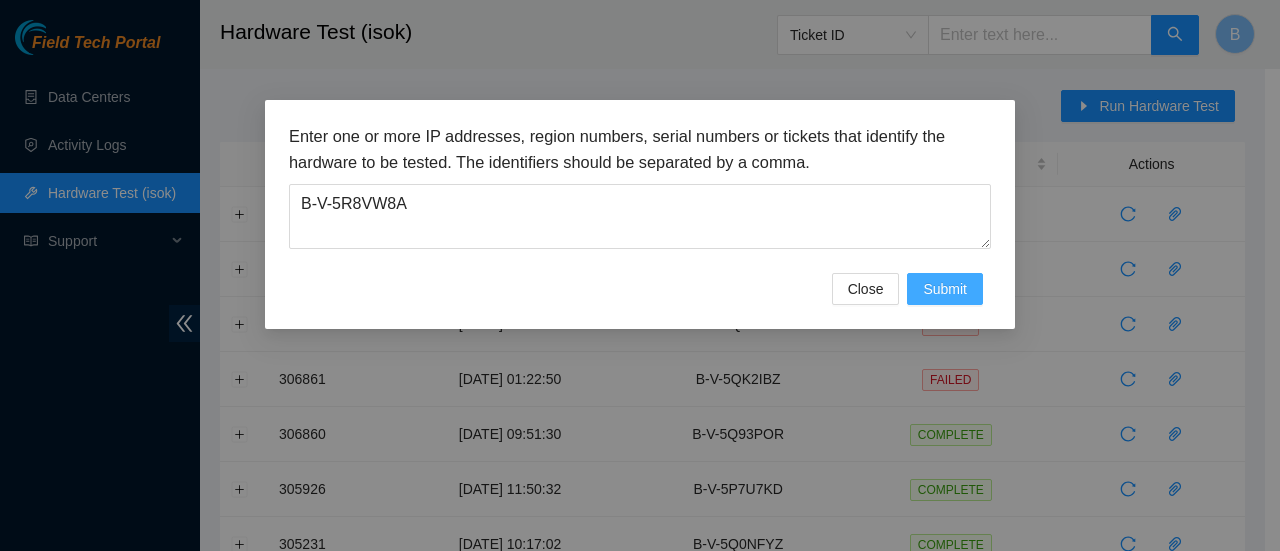 click on "Submit" at bounding box center (945, 289) 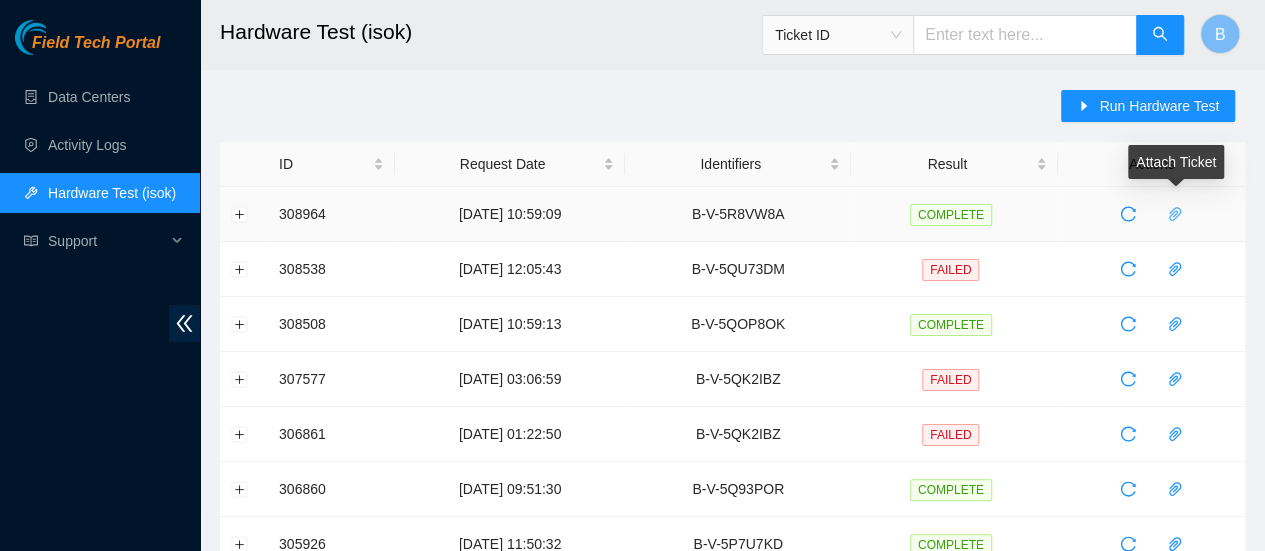 click 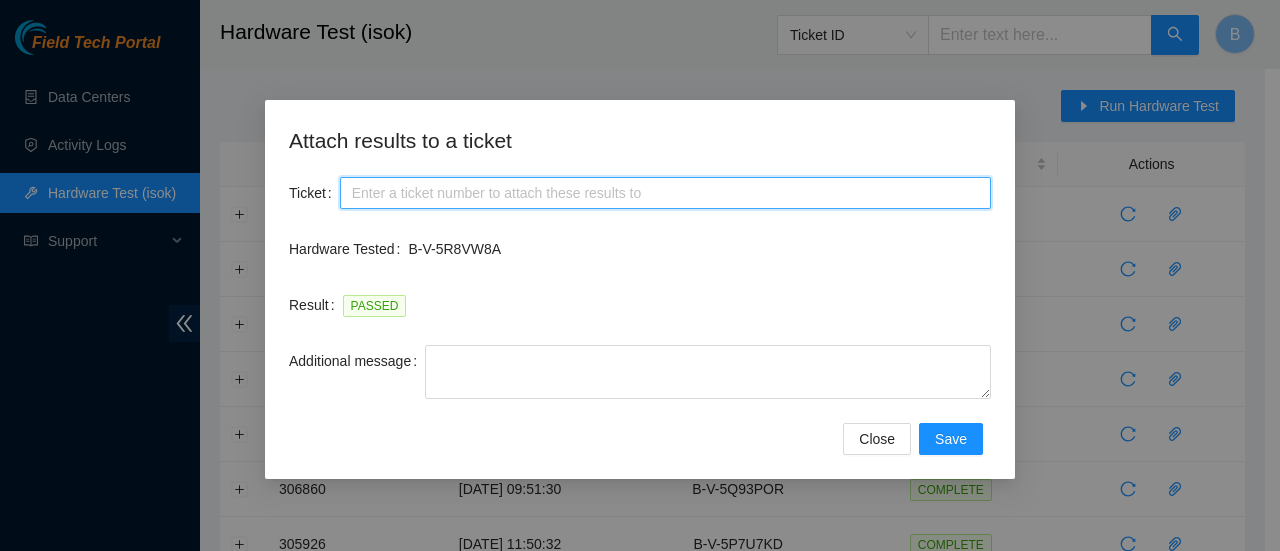 click on "Ticket" at bounding box center [665, 193] 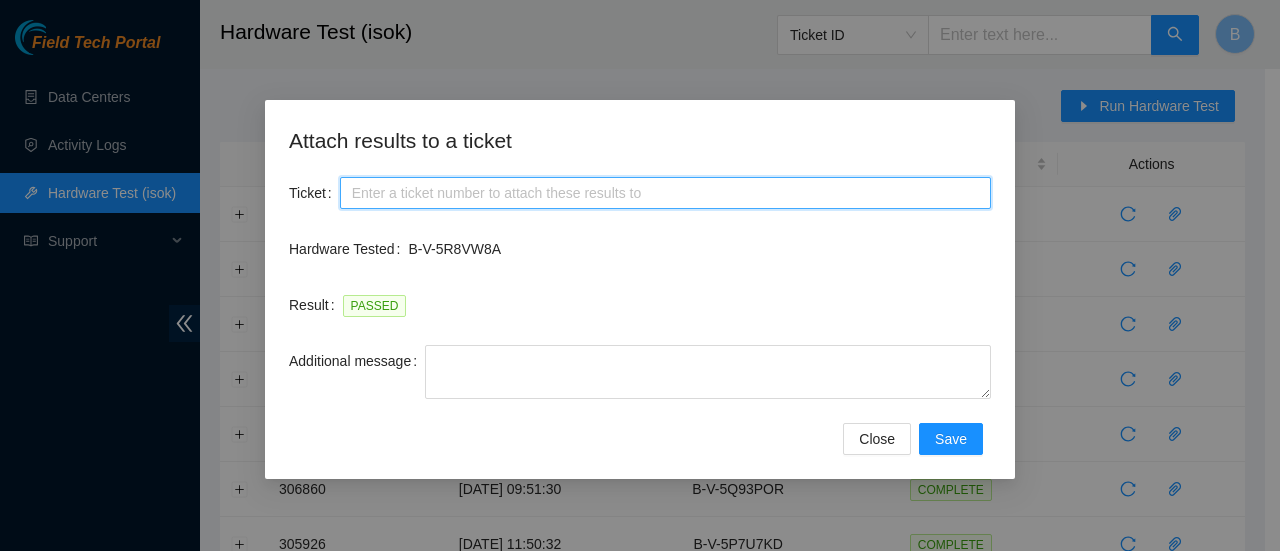 scroll, scrollTop: 0, scrollLeft: 0, axis: both 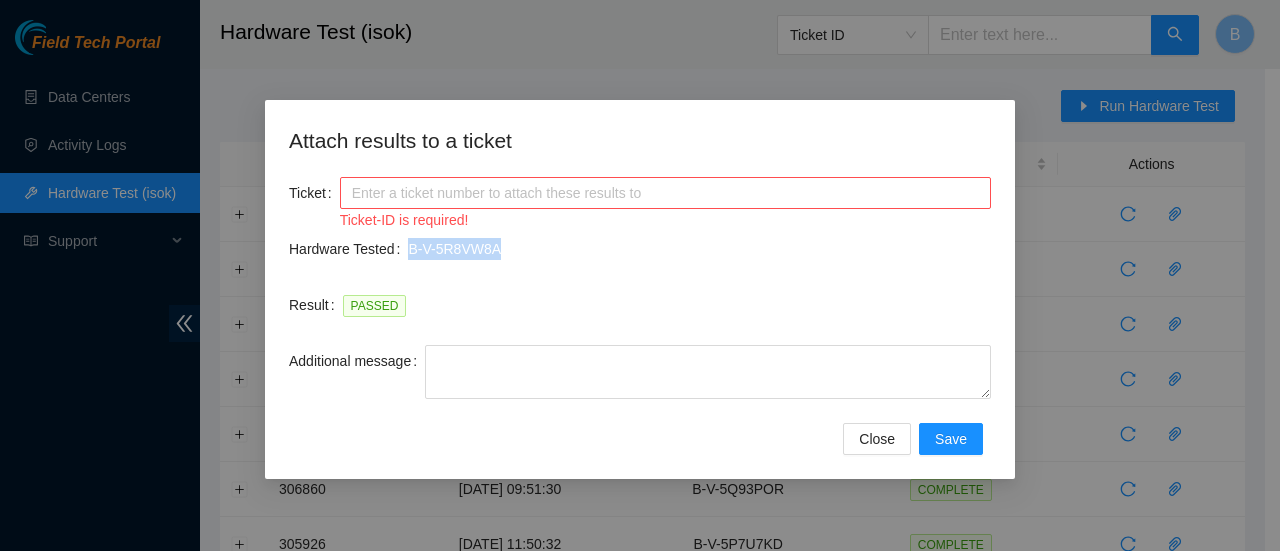drag, startPoint x: 505, startPoint y: 248, endPoint x: 406, endPoint y: 237, distance: 99.60924 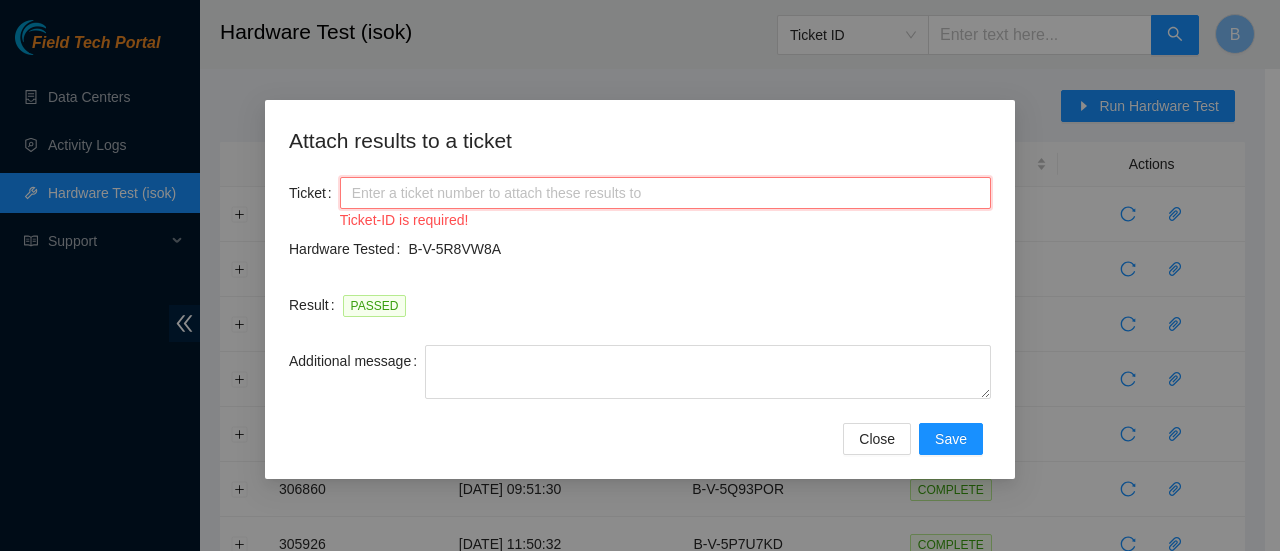 click on "Ticket" at bounding box center [665, 193] 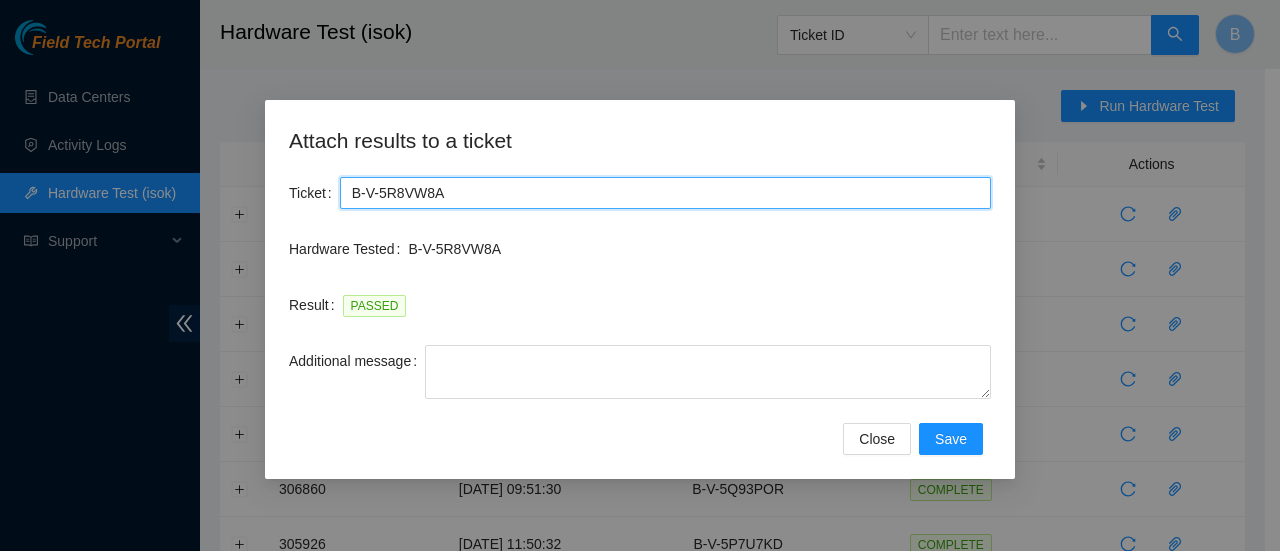 click on "B-V-5R8VW8A" at bounding box center (665, 193) 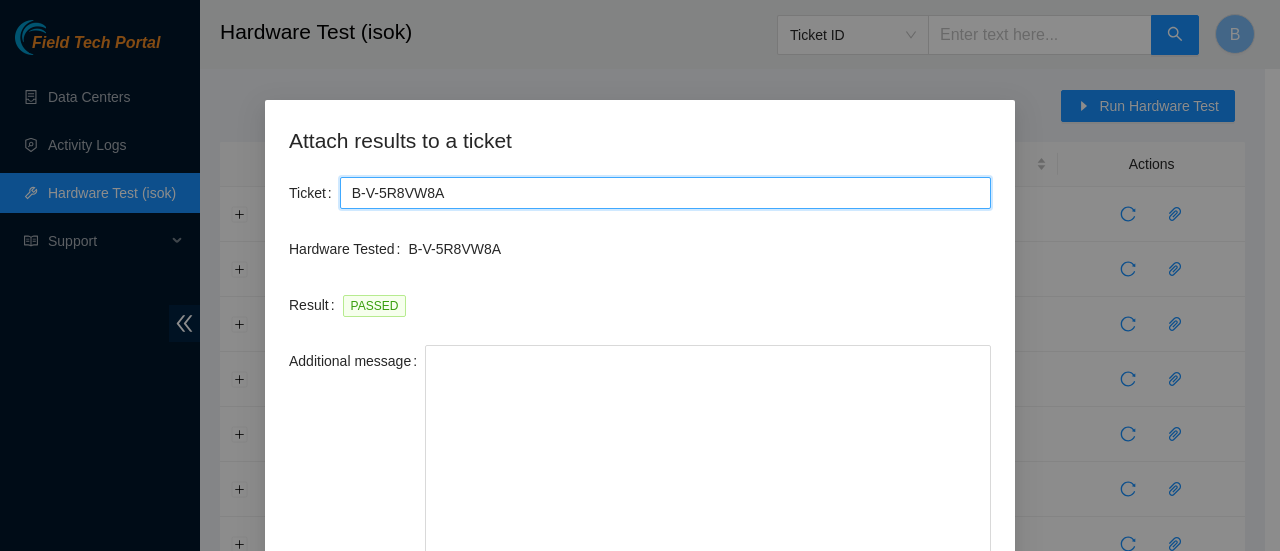 drag, startPoint x: 985, startPoint y: 395, endPoint x: 944, endPoint y: 565, distance: 174.87424 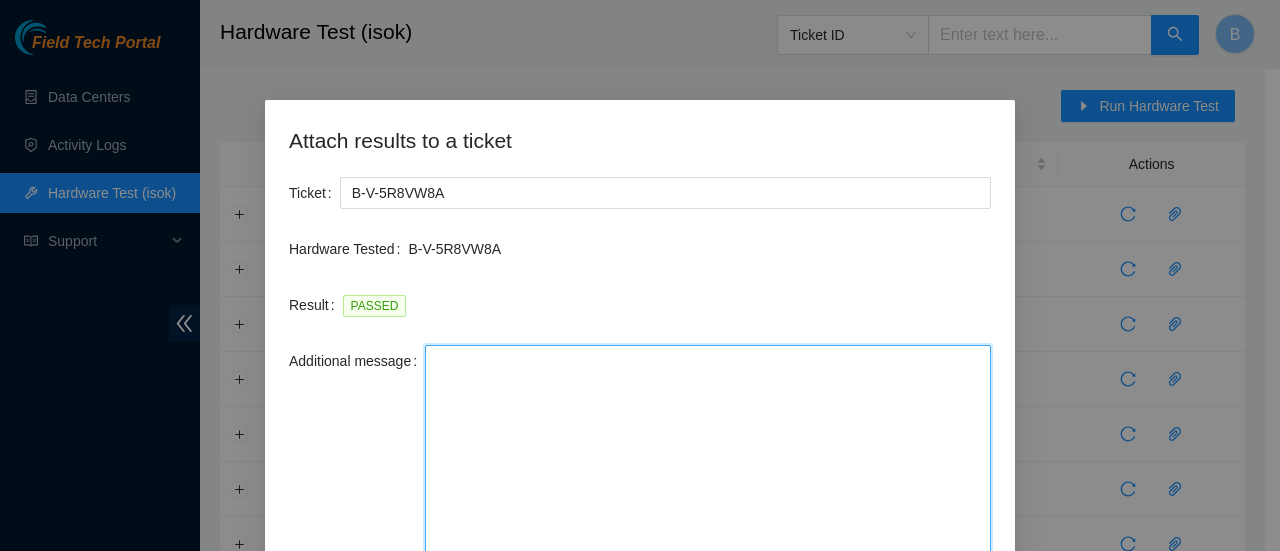 click on "Additional message" at bounding box center (708, 456) 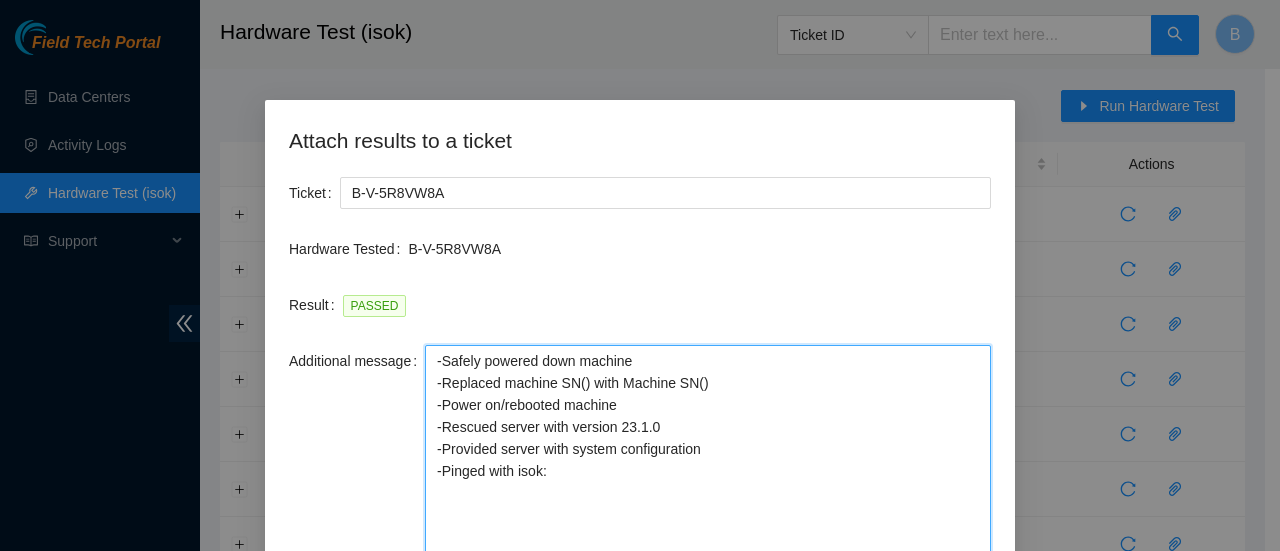 drag, startPoint x: 726, startPoint y: 387, endPoint x: 396, endPoint y: 372, distance: 330.34073 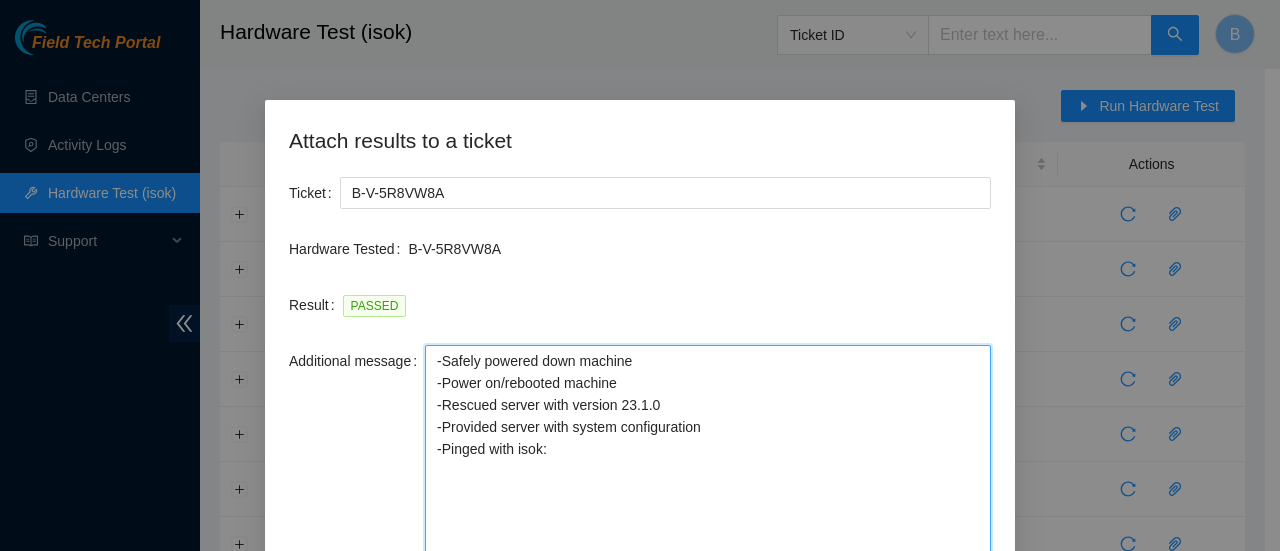 click on "-Safely powered down machine
-Power on/rebooted machine
-Rescued server with version 23.1.0
-Provided server with system configuration
-Pinged with isok:" at bounding box center [708, 456] 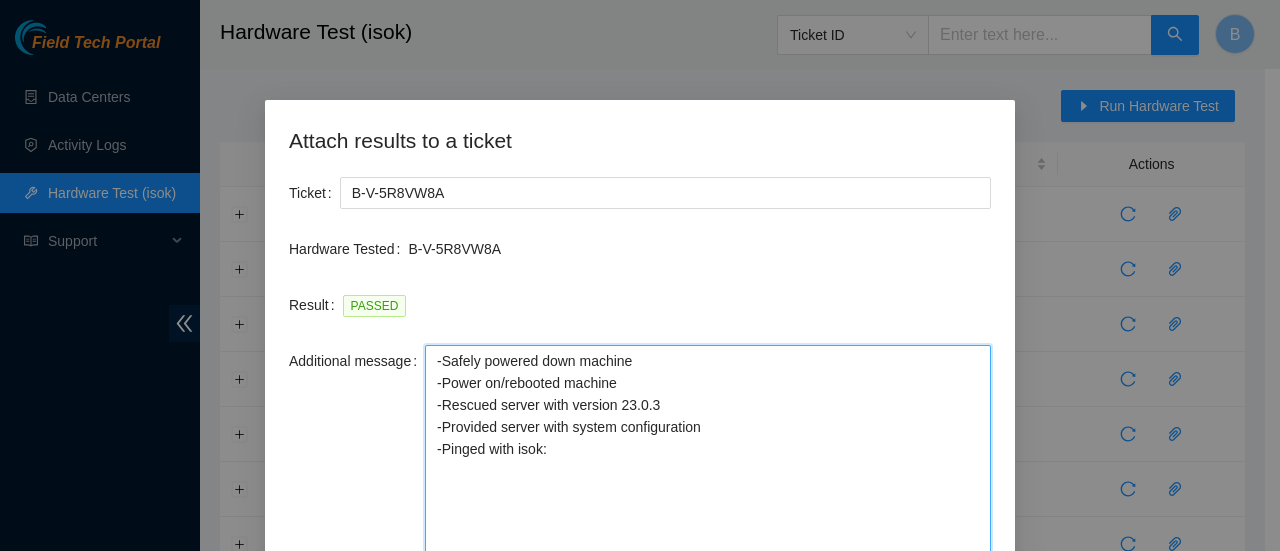 click on "-Safely powered down machine
-Power on/rebooted machine
-Rescued server with version 23.0.3
-Provided server with system configuration
-Pinged with isok:" at bounding box center (708, 456) 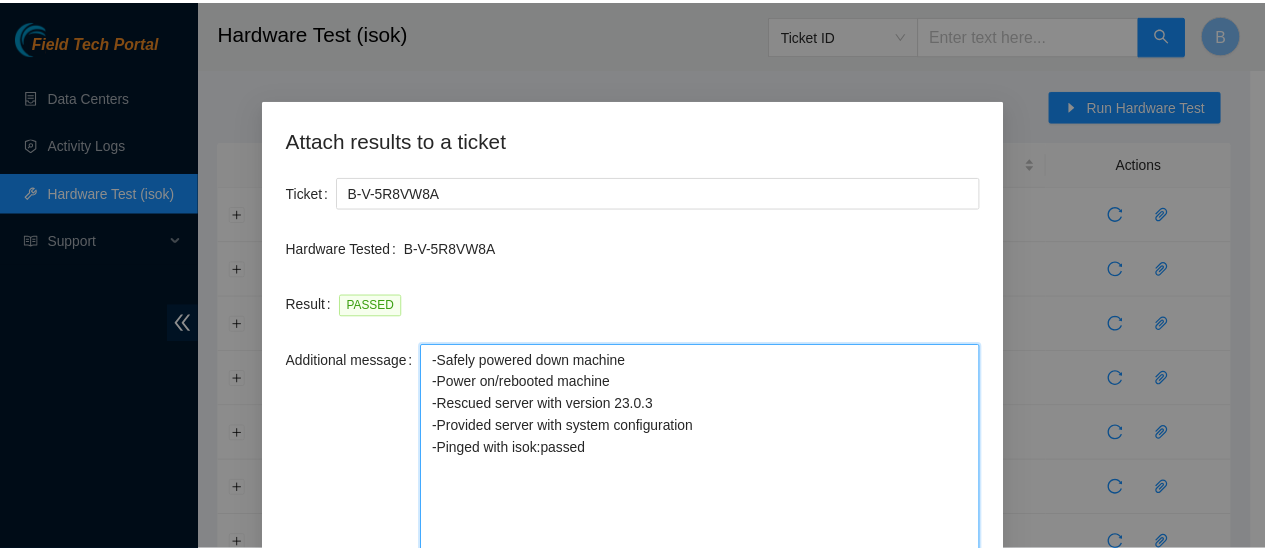scroll, scrollTop: 120, scrollLeft: 0, axis: vertical 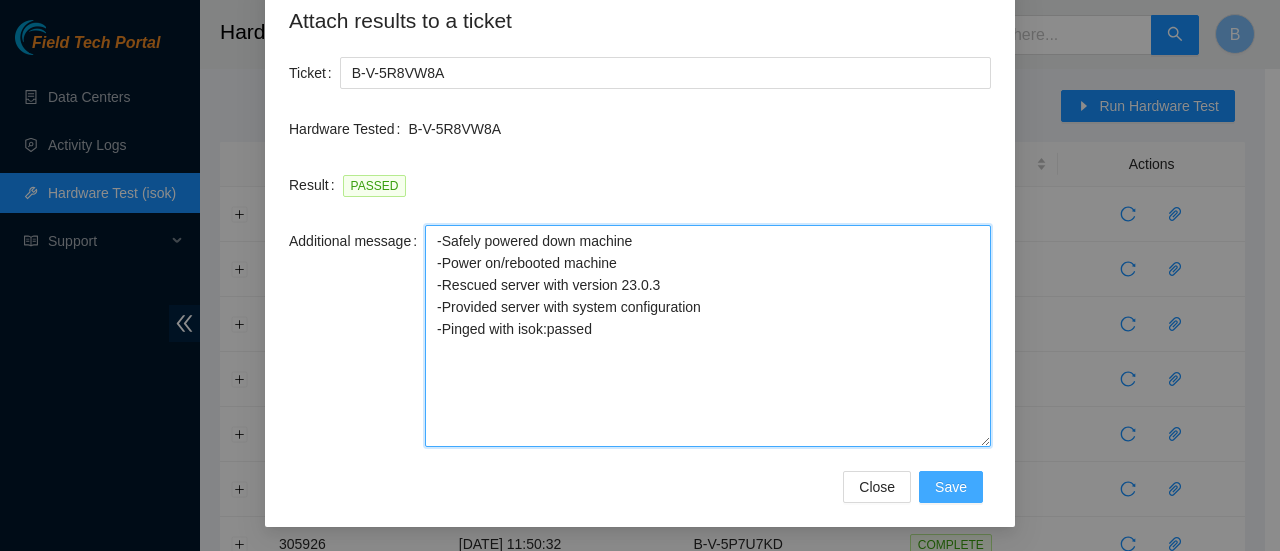 type on "-Safely powered down machine
-Power on/rebooted machine
-Rescued server with version 23.0.3
-Provided server with system configuration
-Pinged with isok:passed" 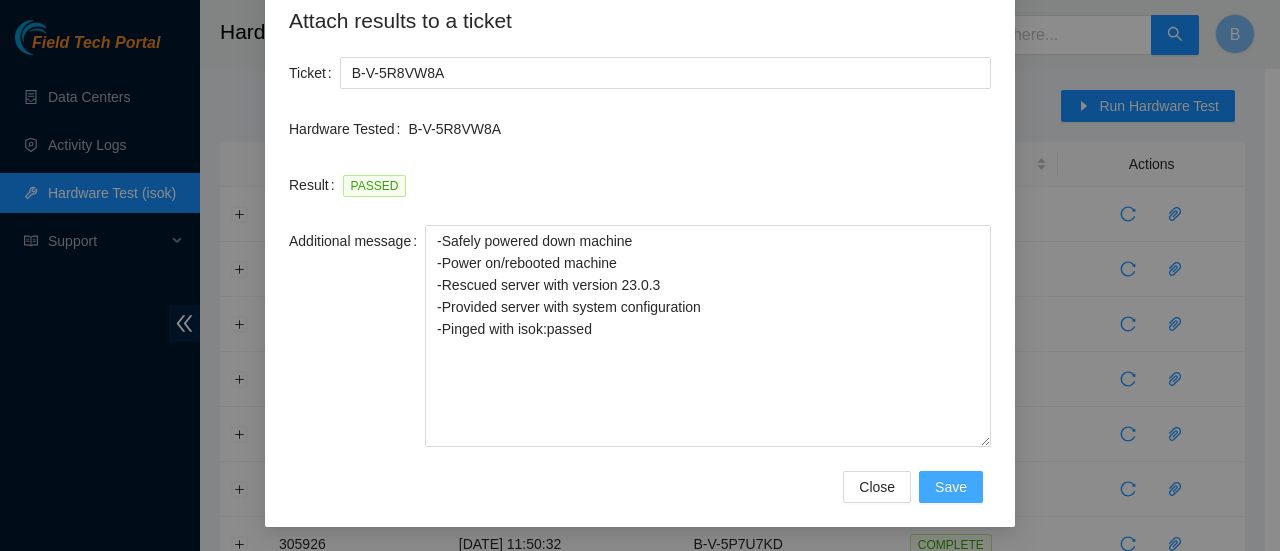 click on "Save" at bounding box center (951, 487) 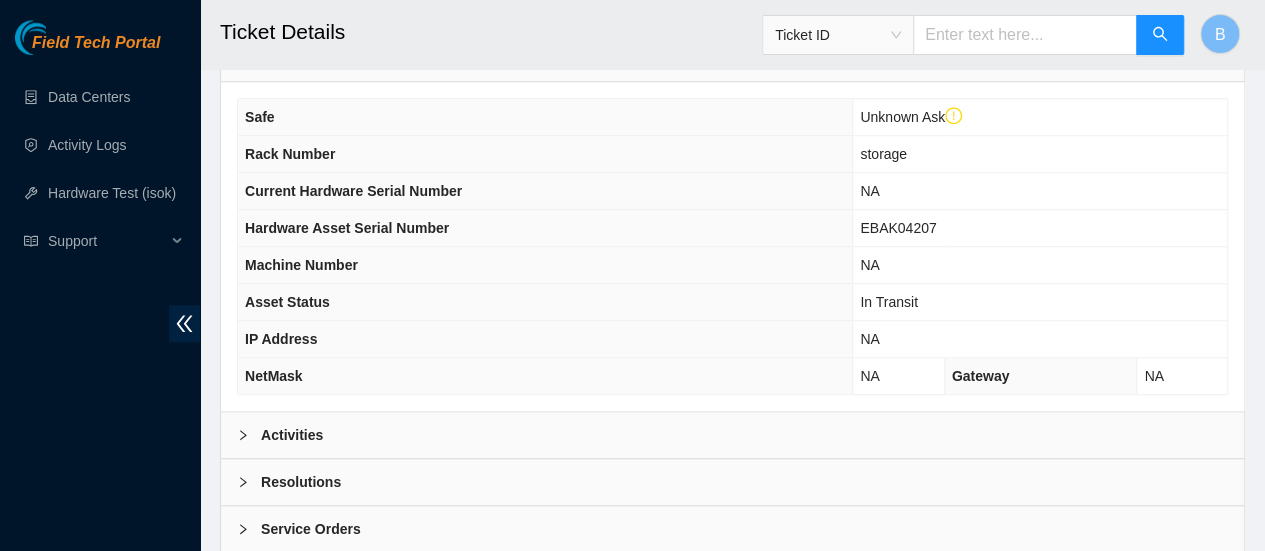 scroll, scrollTop: 713, scrollLeft: 0, axis: vertical 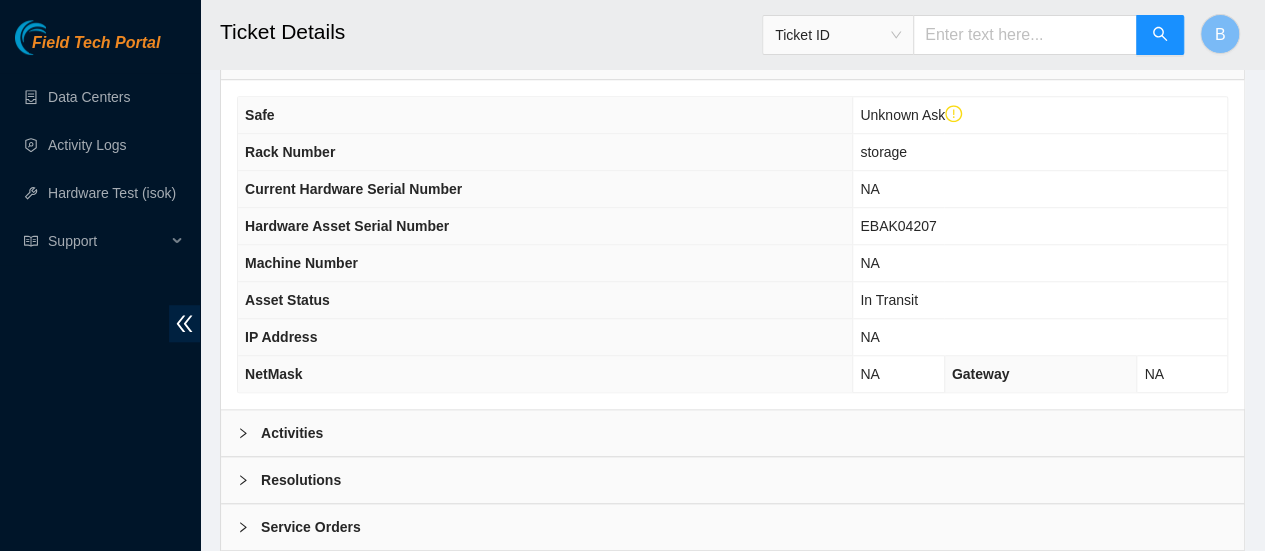 click on "Activities" at bounding box center [292, 433] 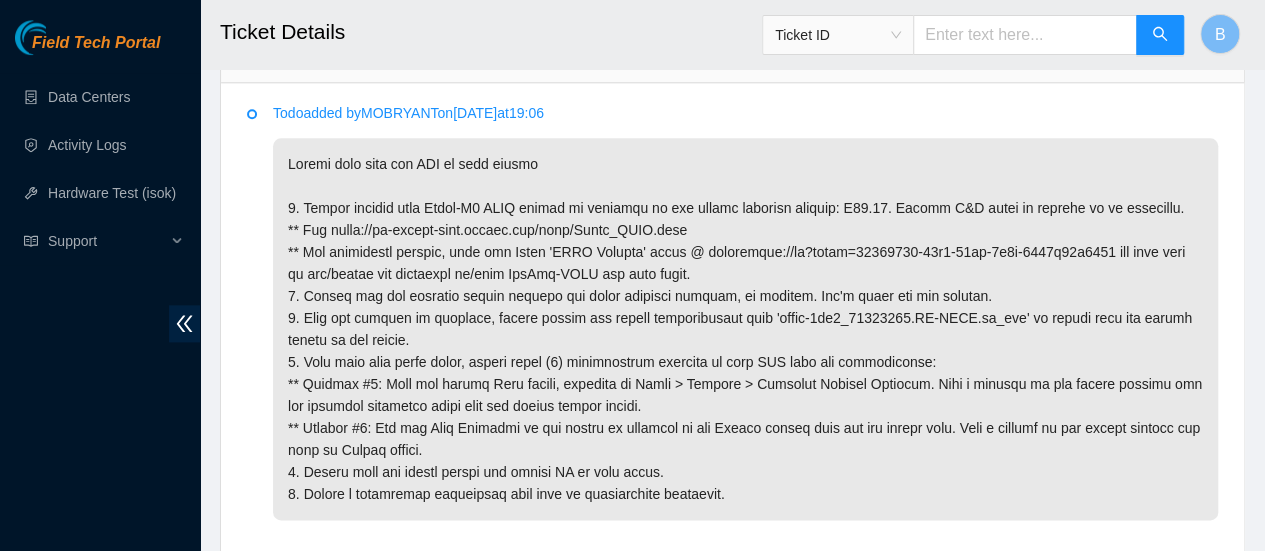 scroll, scrollTop: 1088, scrollLeft: 0, axis: vertical 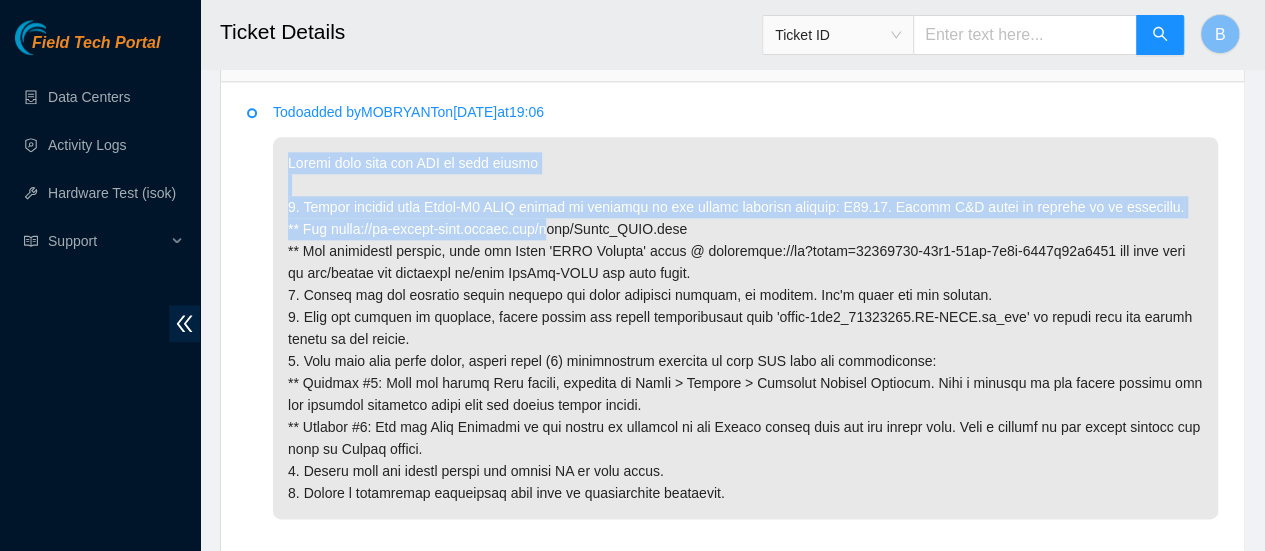 drag, startPoint x: 554, startPoint y: 217, endPoint x: 637, endPoint y: 76, distance: 163.6154 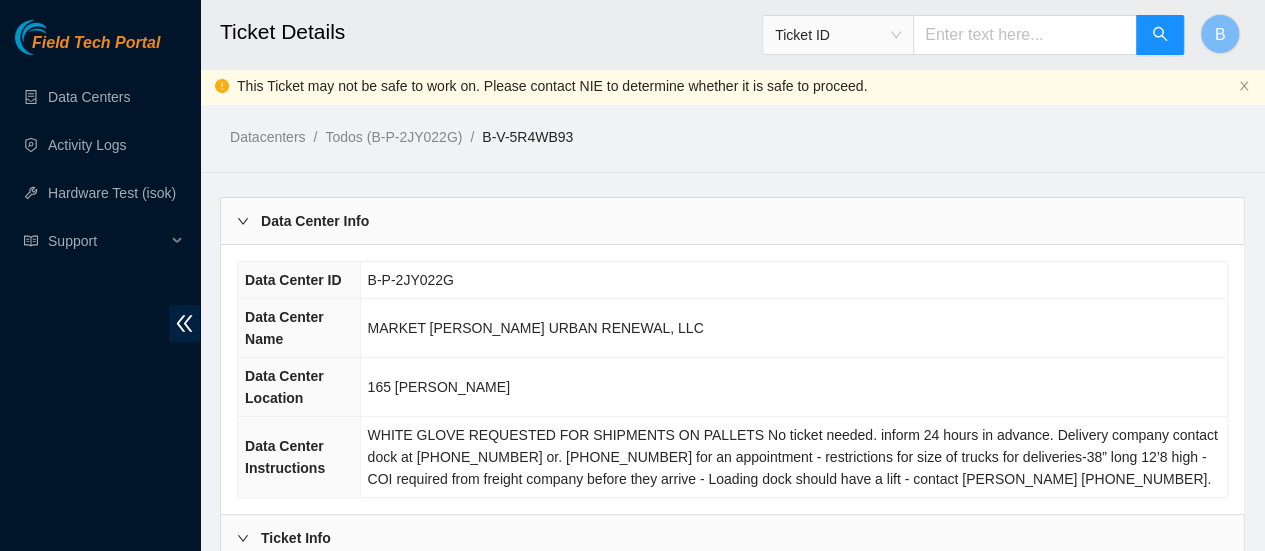 scroll, scrollTop: 0, scrollLeft: 0, axis: both 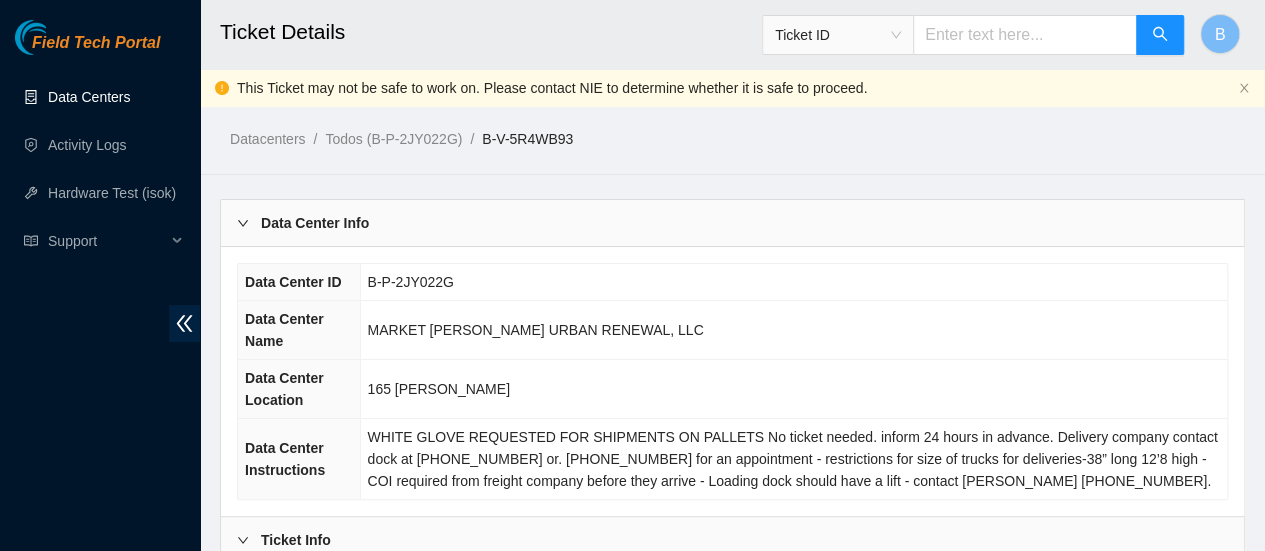 click on "Data Centers" at bounding box center [89, 97] 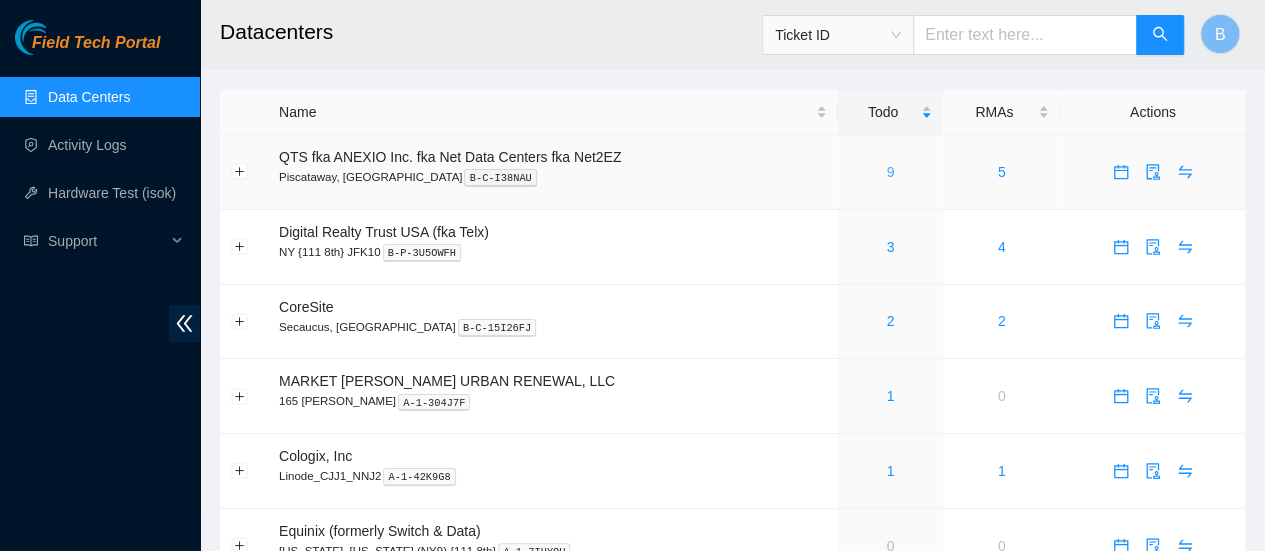 click on "9" at bounding box center (890, 172) 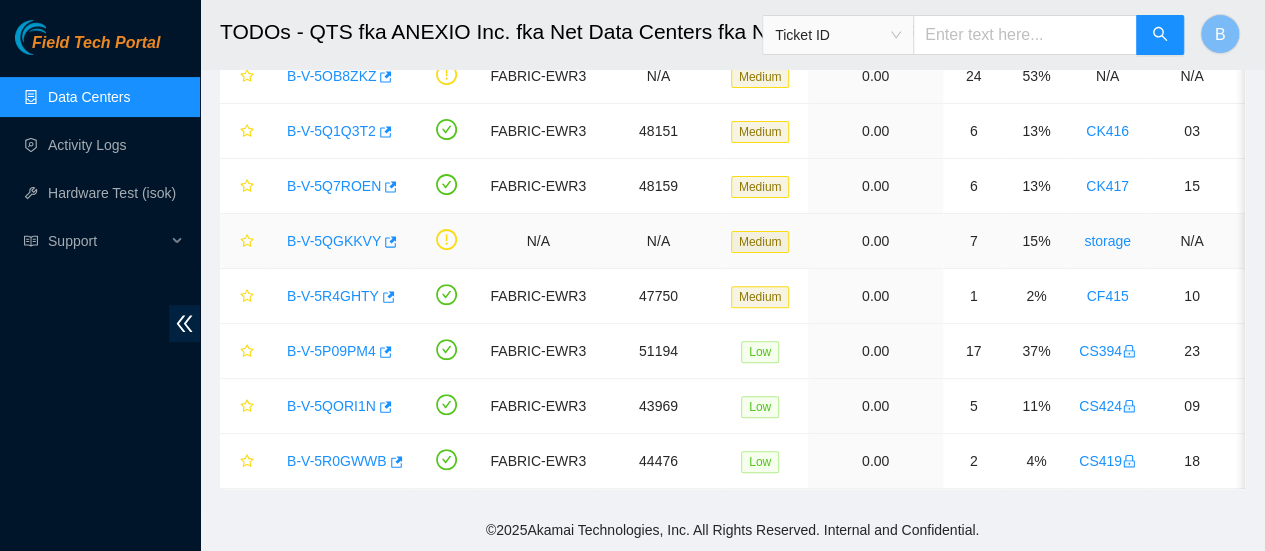 scroll, scrollTop: 0, scrollLeft: 0, axis: both 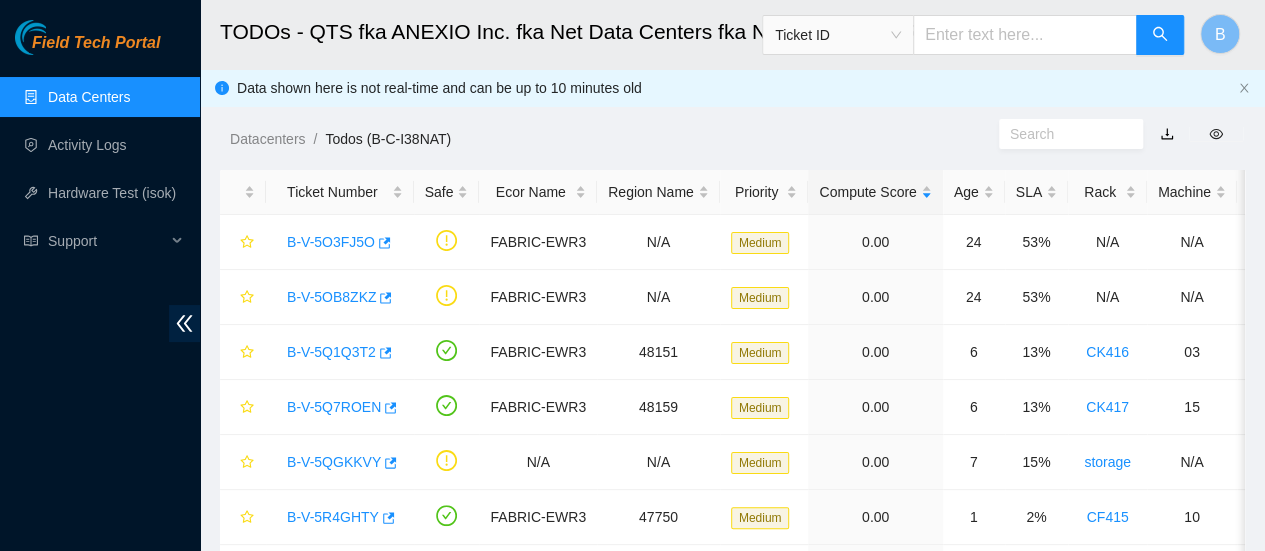 click on "Data Centers" at bounding box center [89, 97] 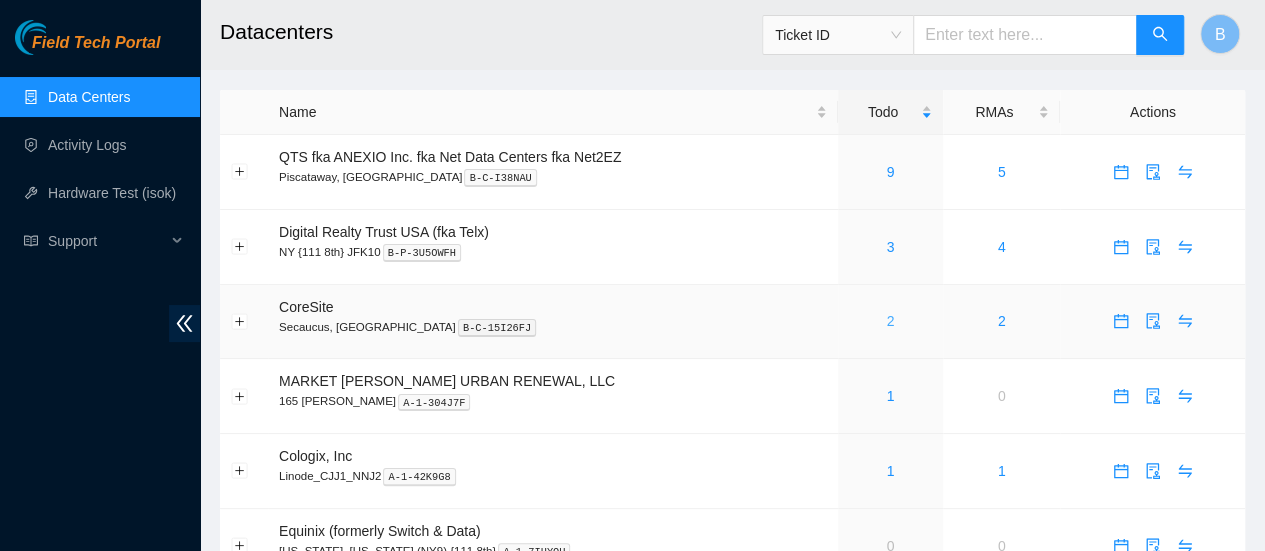 click on "2" at bounding box center [890, 321] 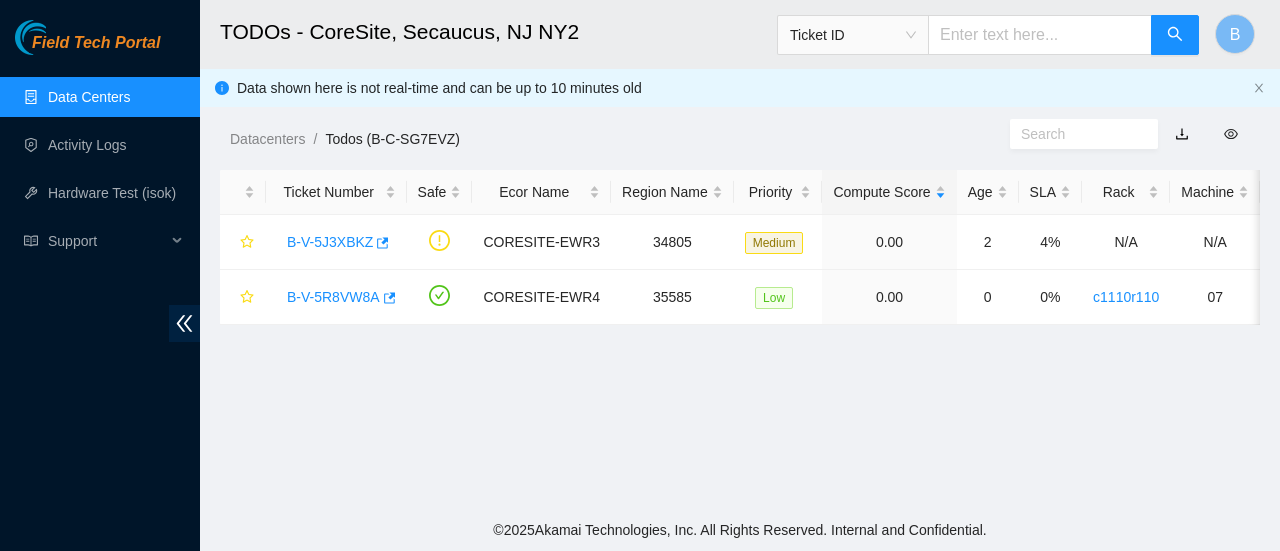 click on "Data Centers Activity Logs Hardware Test (isok) Support" at bounding box center (100, 169) 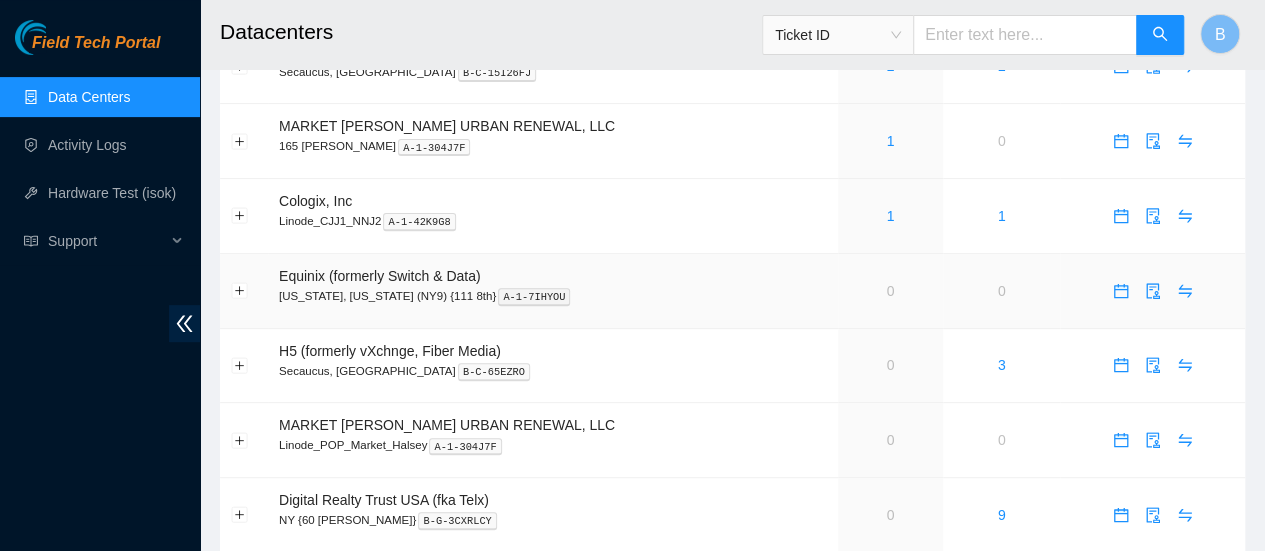 scroll, scrollTop: 321, scrollLeft: 0, axis: vertical 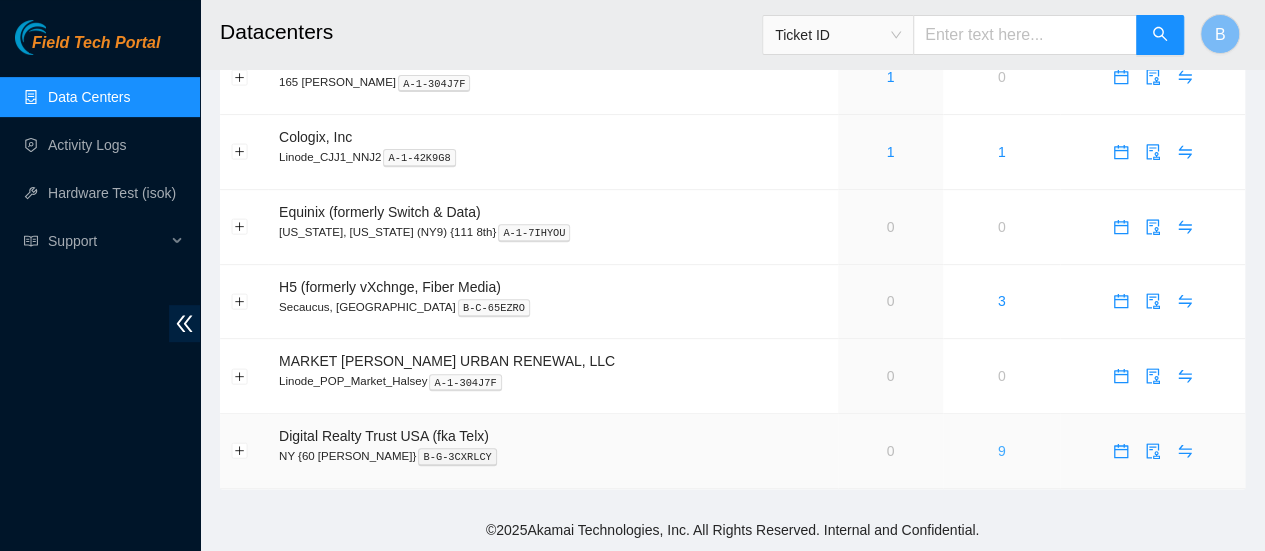 click on "9" at bounding box center (1002, 451) 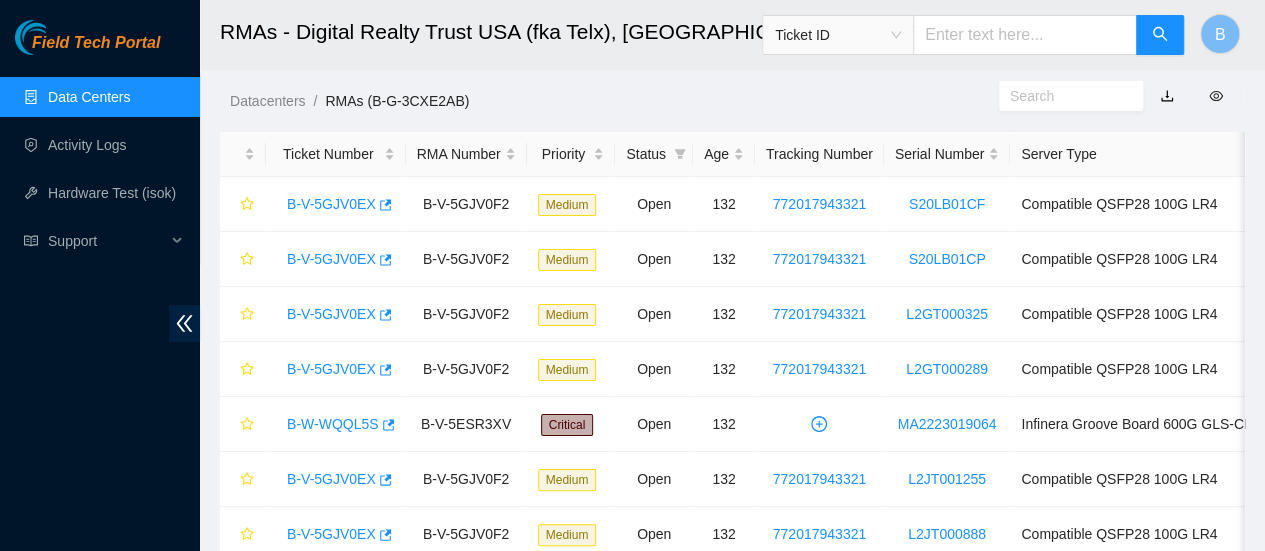 click on "Data Centers" at bounding box center (89, 97) 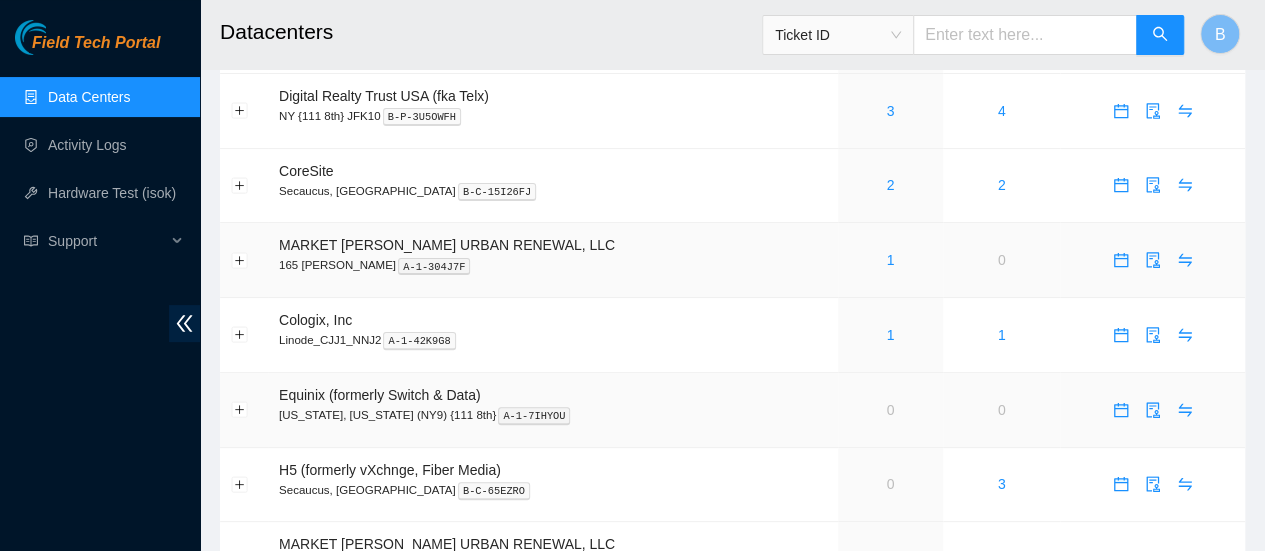 scroll, scrollTop: 0, scrollLeft: 0, axis: both 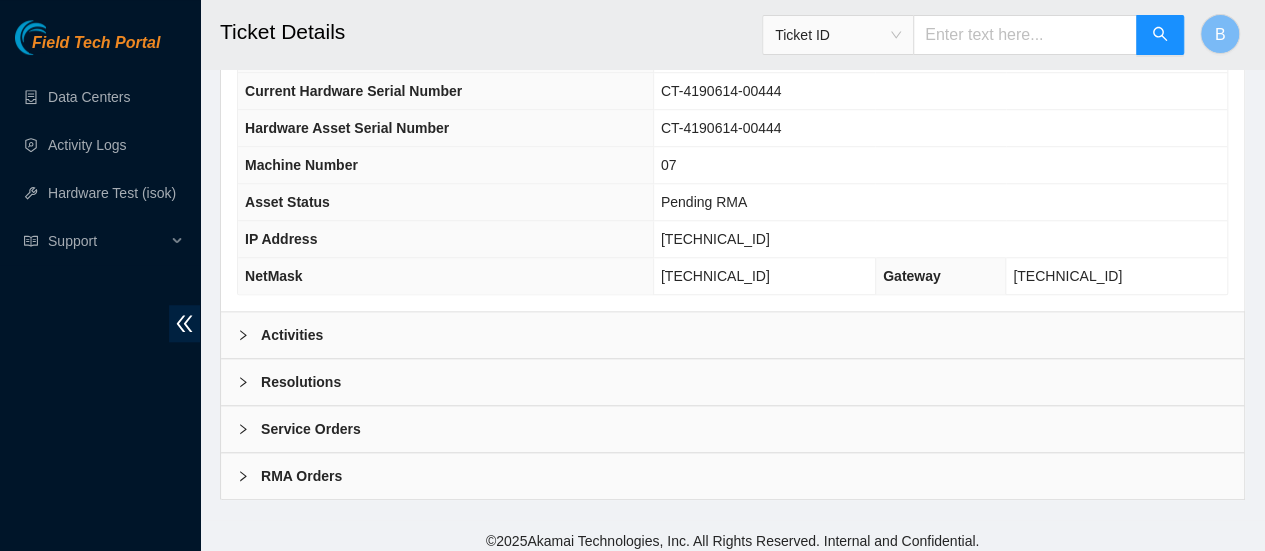 click on "Activities" at bounding box center (292, 335) 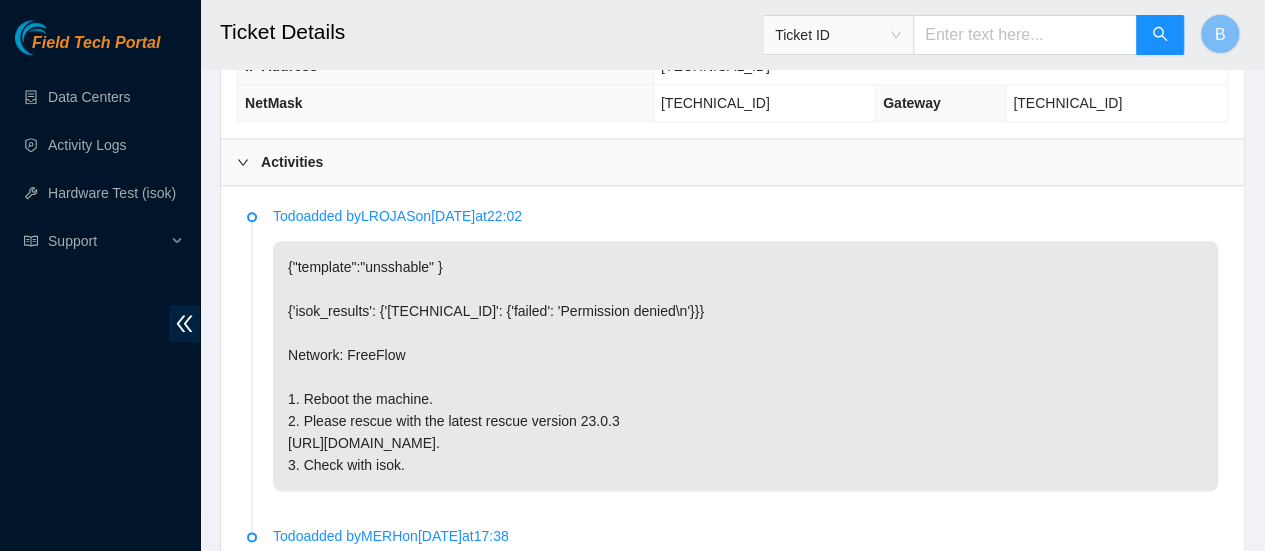 scroll, scrollTop: 980, scrollLeft: 0, axis: vertical 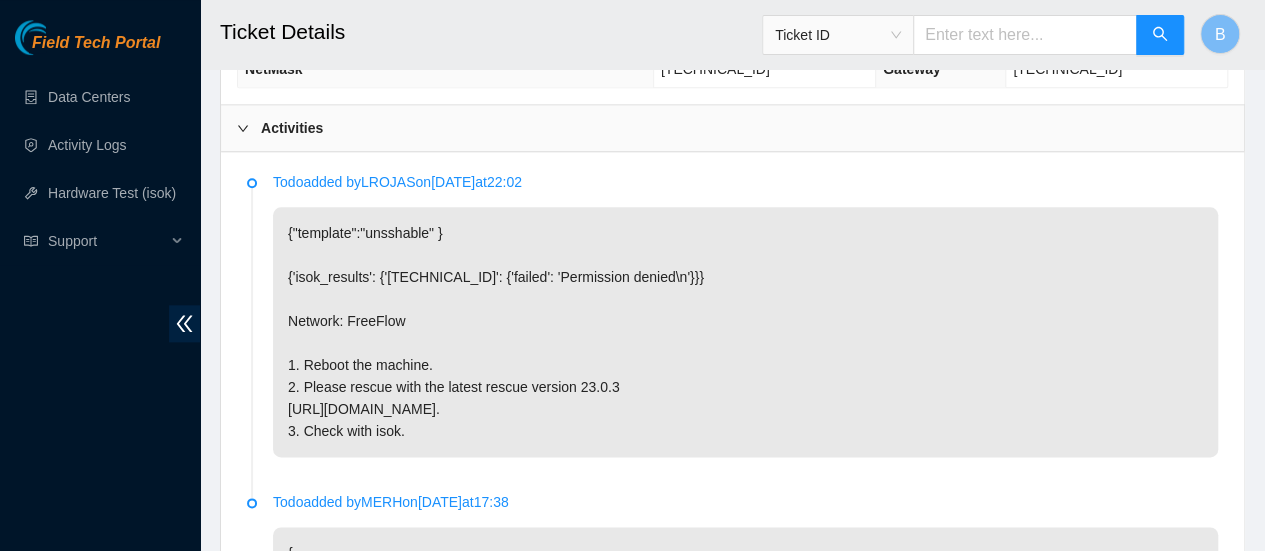 click at bounding box center [249, 128] 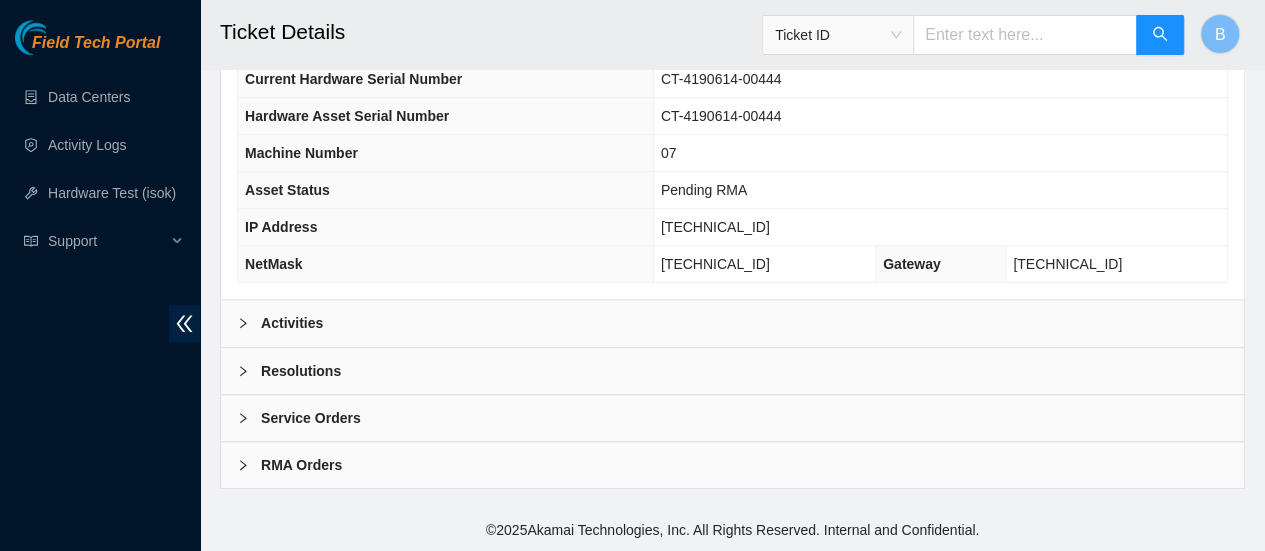 scroll, scrollTop: 773, scrollLeft: 0, axis: vertical 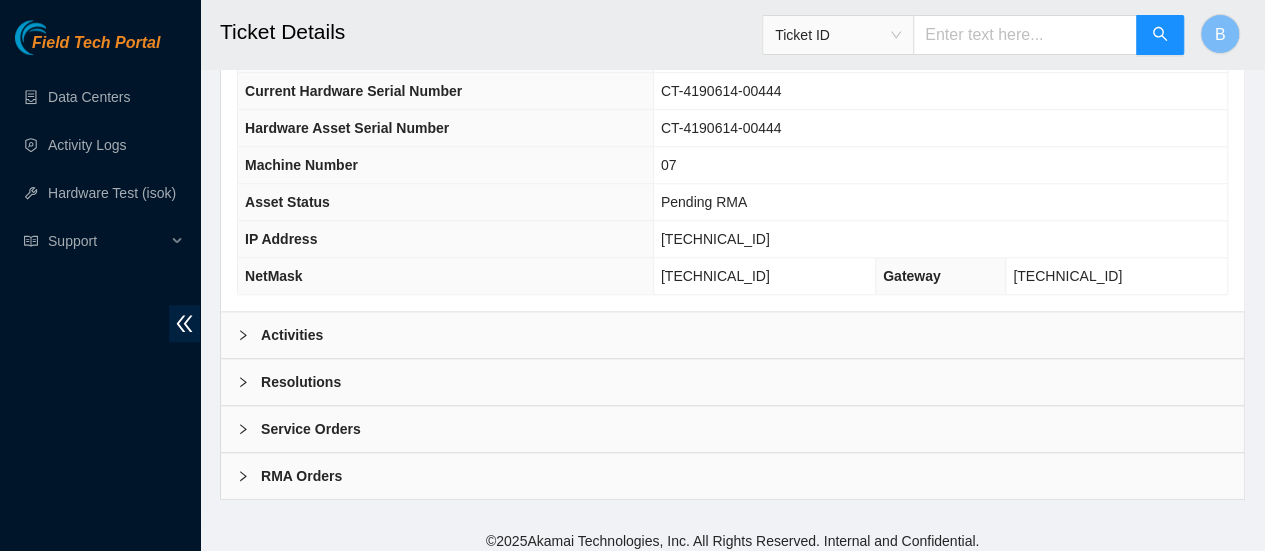 click at bounding box center (249, 382) 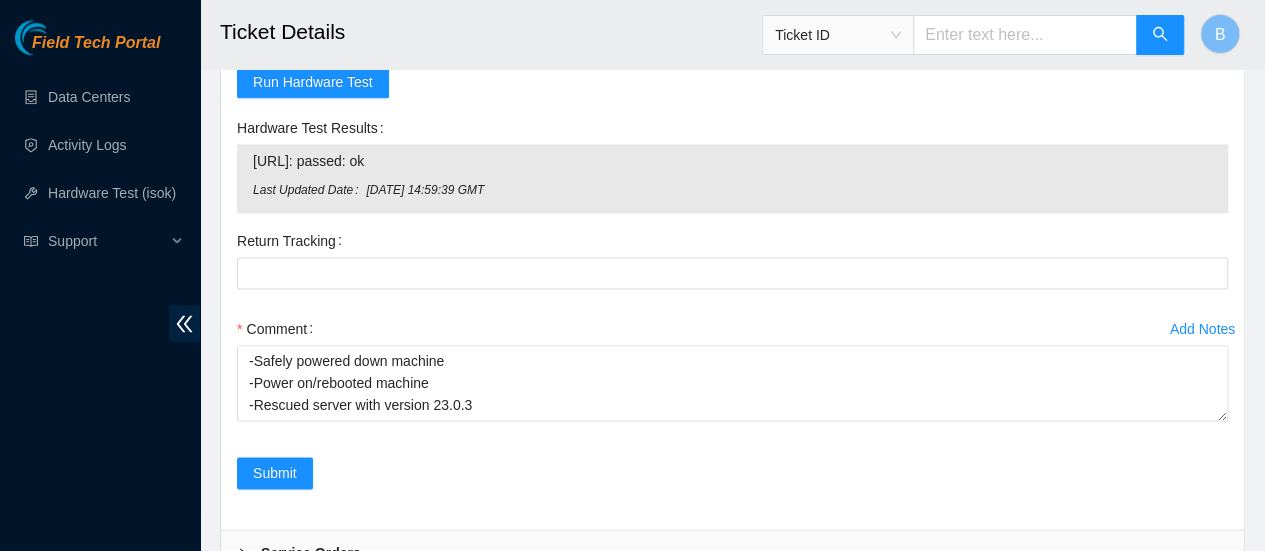 scroll, scrollTop: 1290, scrollLeft: 0, axis: vertical 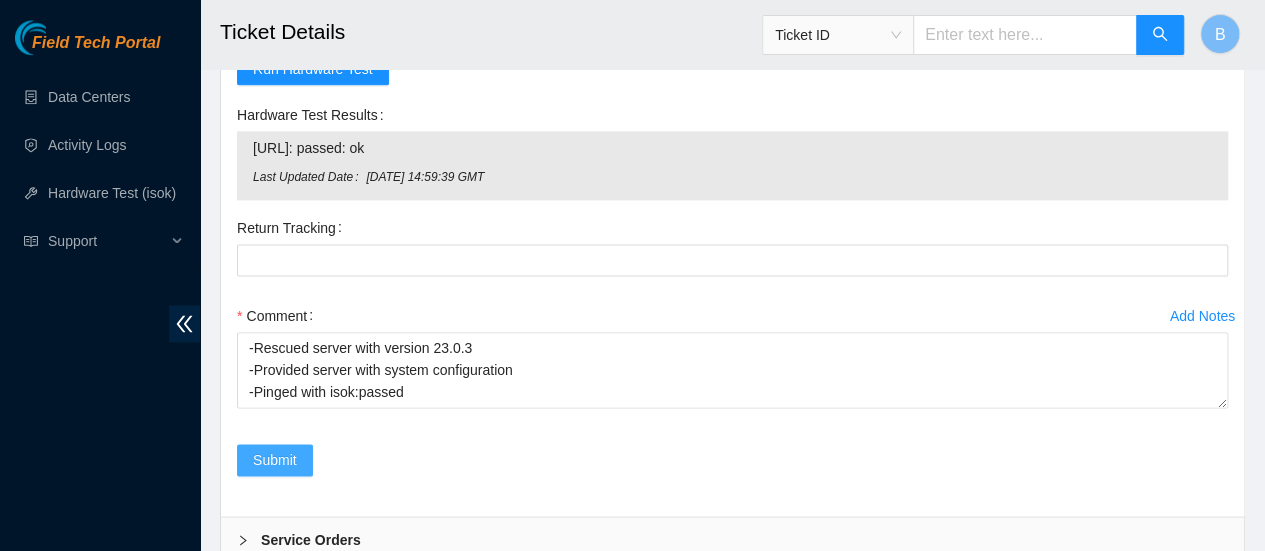 click on "Submit" at bounding box center [275, 460] 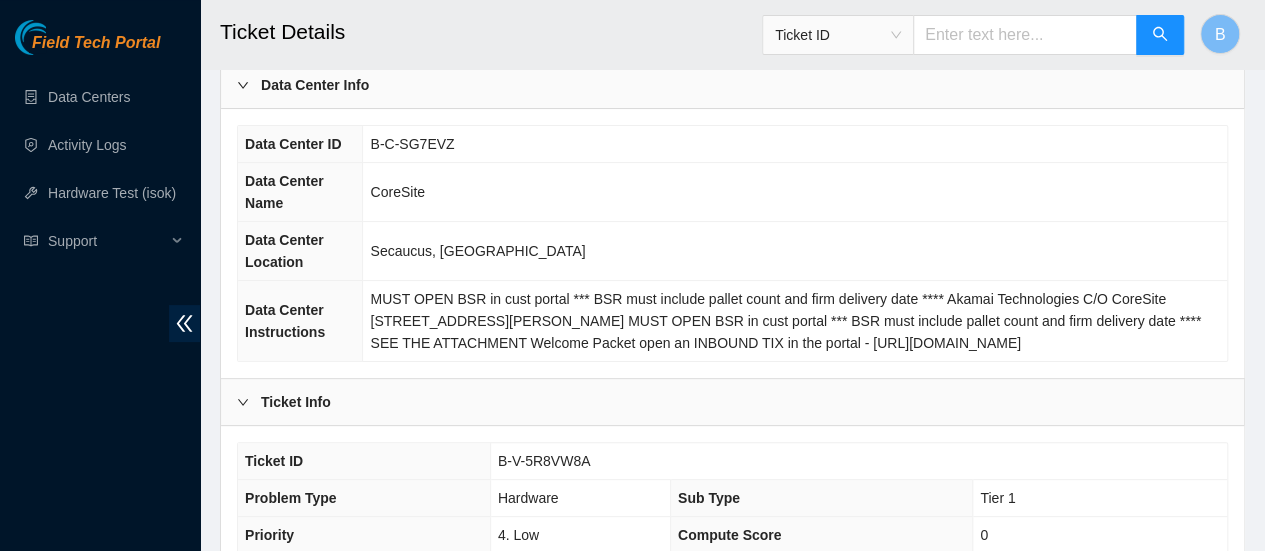 scroll, scrollTop: 0, scrollLeft: 0, axis: both 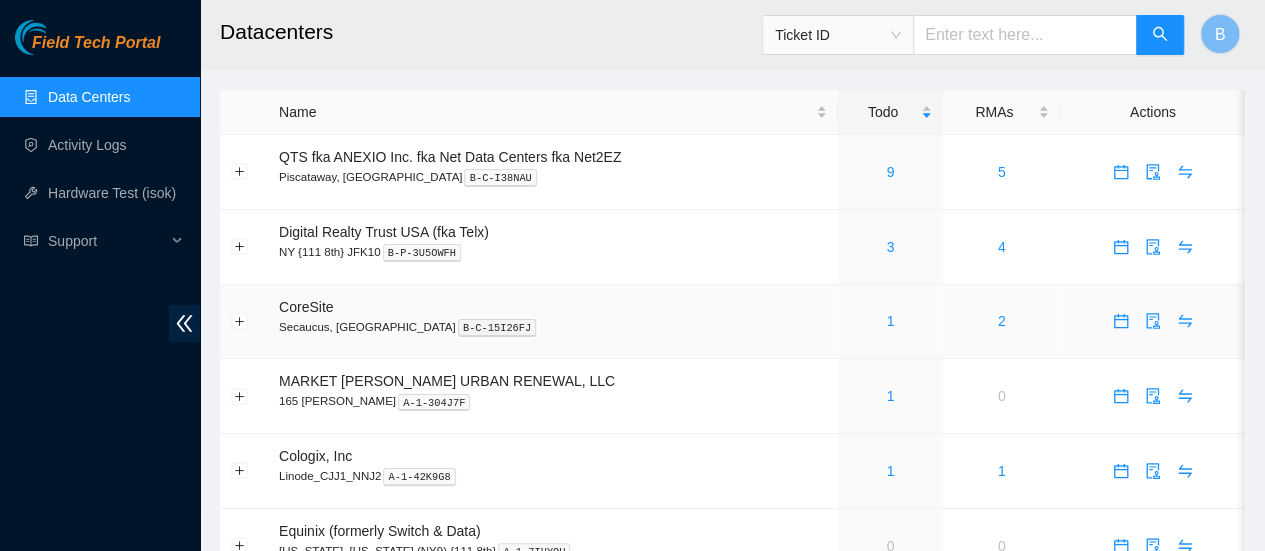 click on "1" at bounding box center (890, 321) 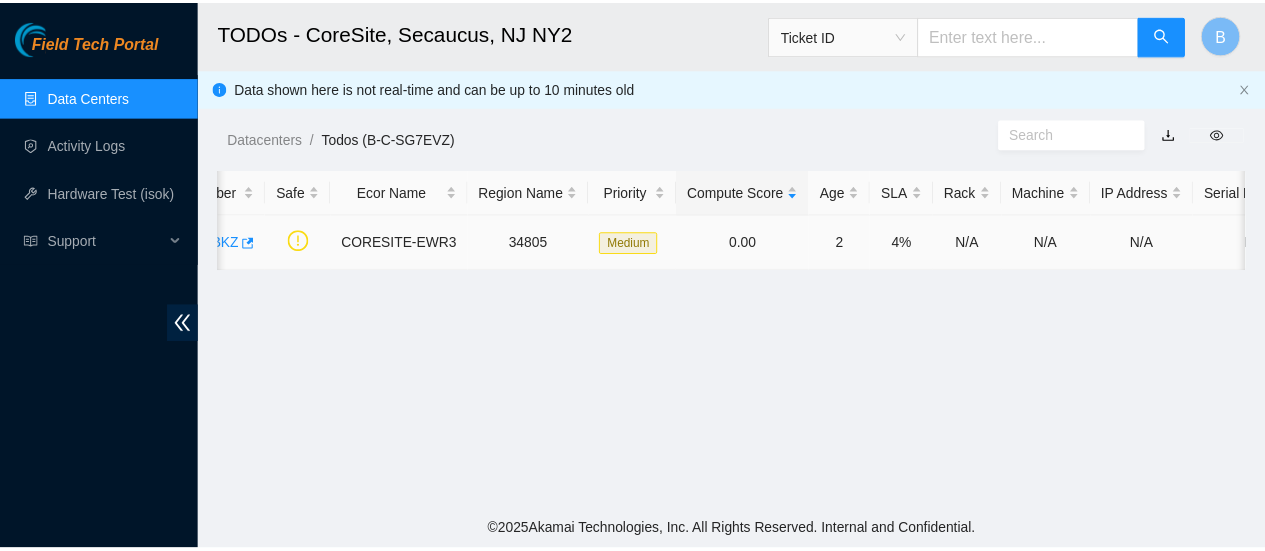 scroll, scrollTop: 0, scrollLeft: 0, axis: both 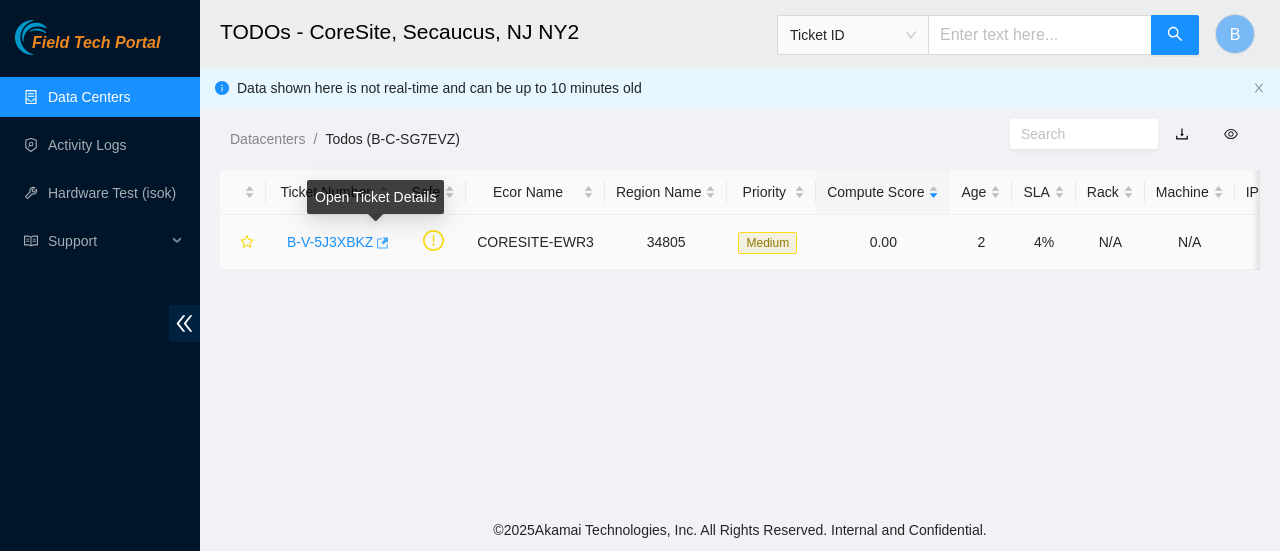 click 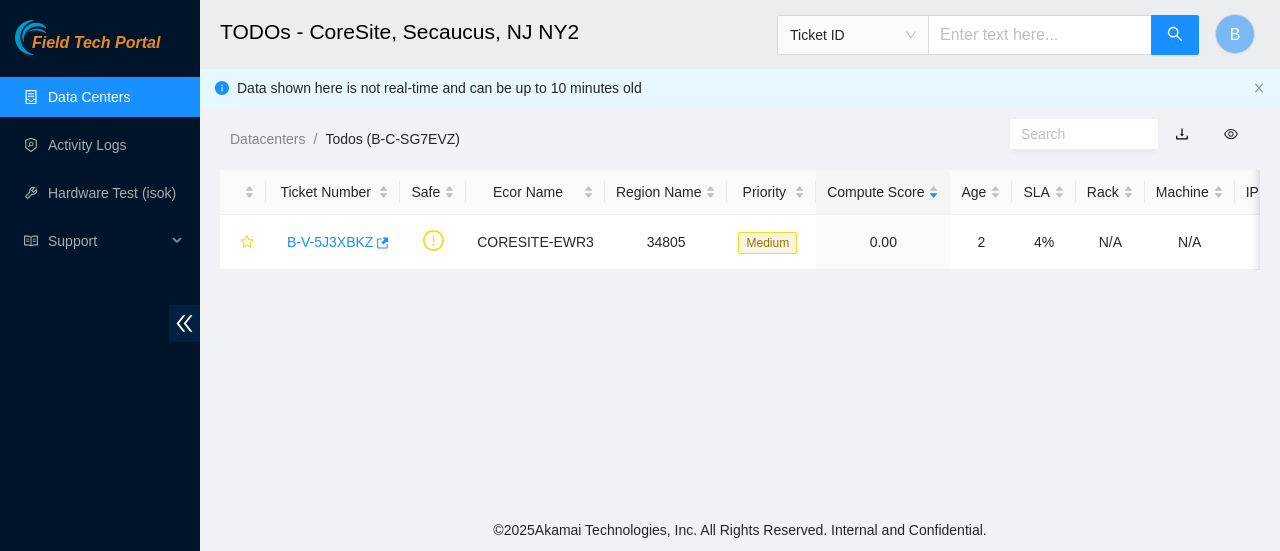 click on "Data Centers" at bounding box center [89, 97] 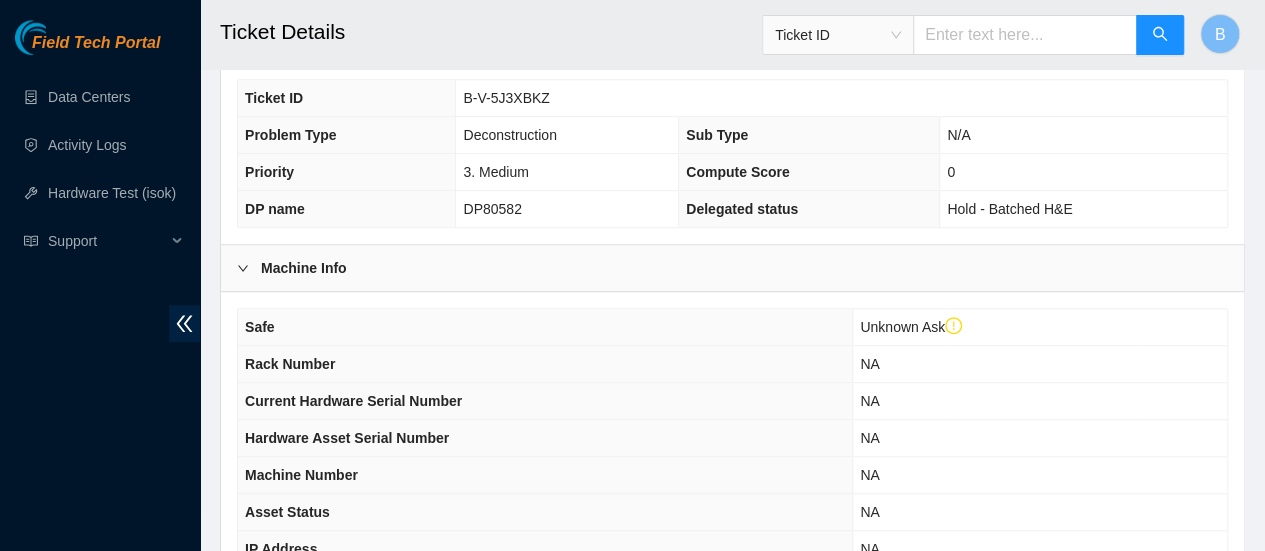 scroll, scrollTop: 811, scrollLeft: 0, axis: vertical 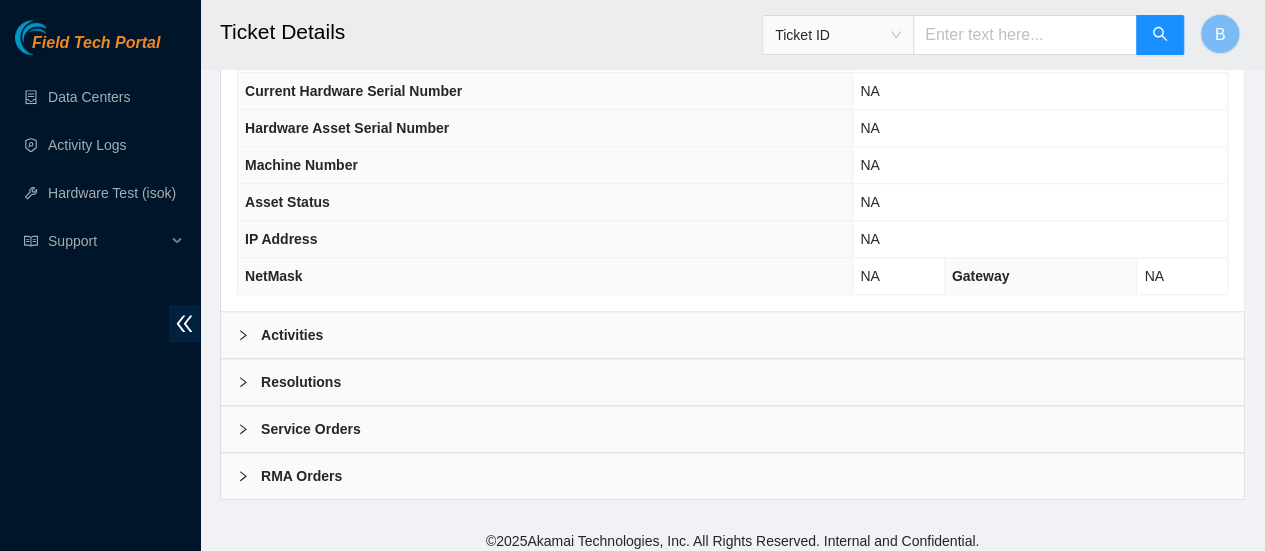 click on "Activities" at bounding box center (292, 335) 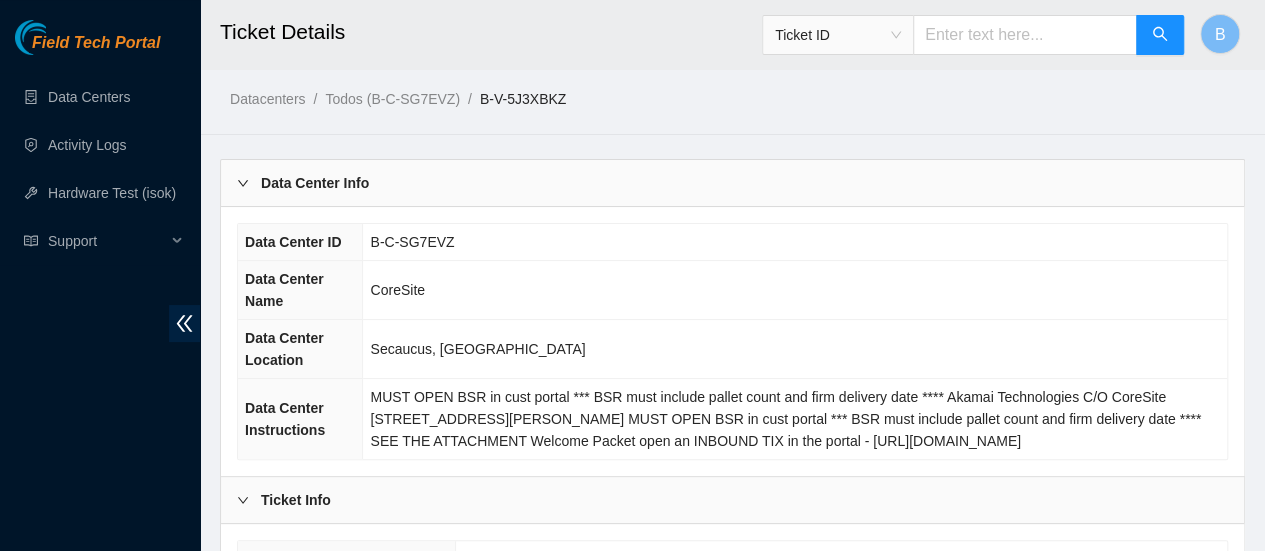 scroll, scrollTop: 0, scrollLeft: 0, axis: both 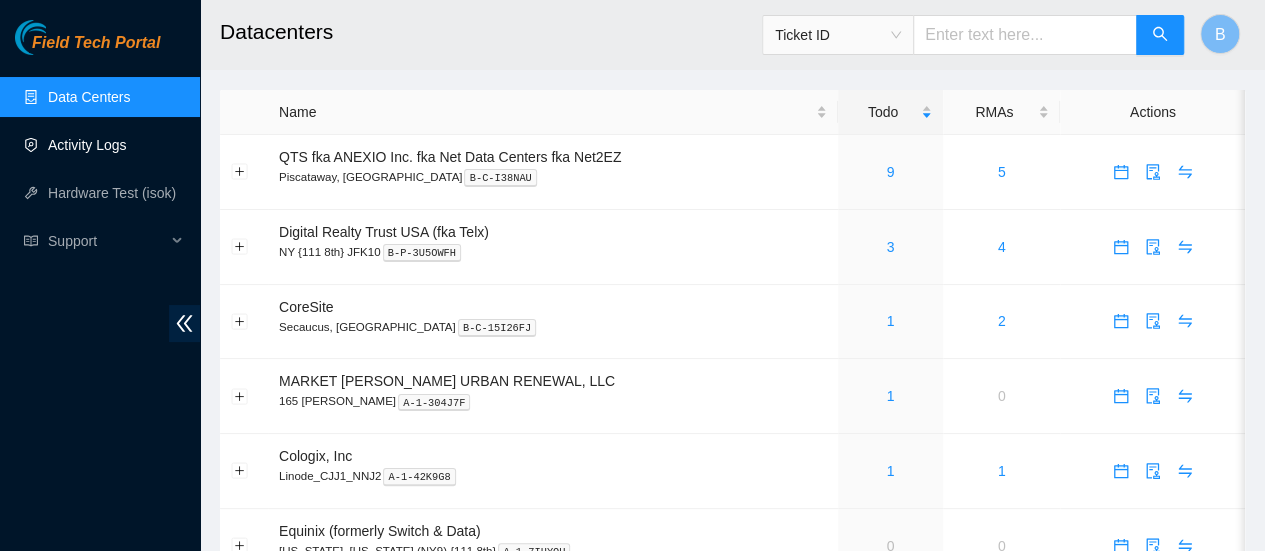 click on "Activity Logs" at bounding box center [87, 145] 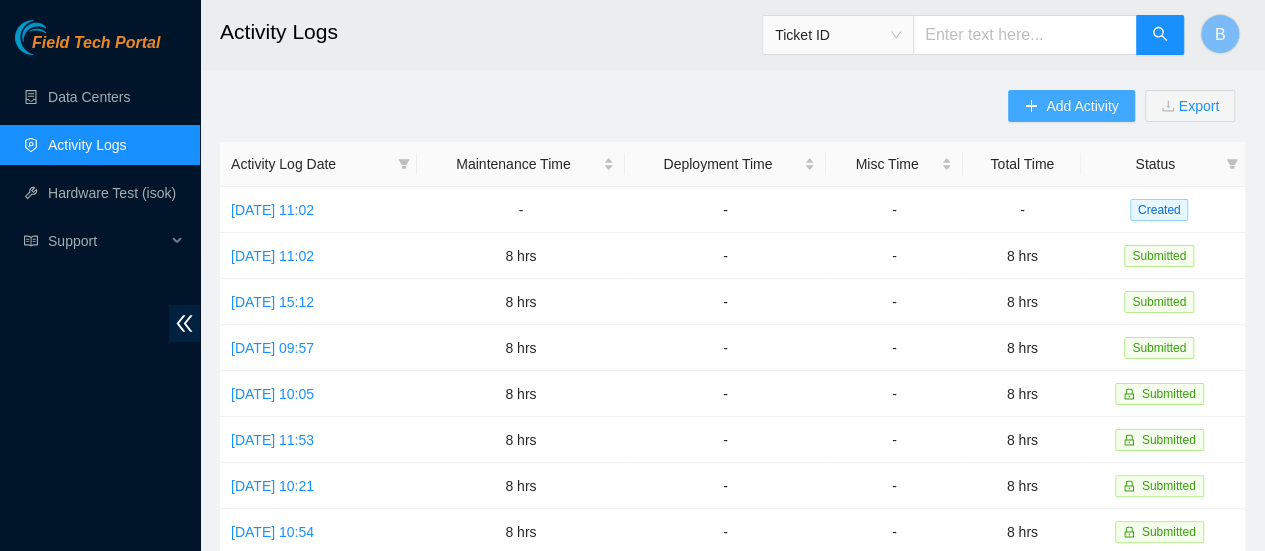 click on "Add Activity" at bounding box center (1082, 106) 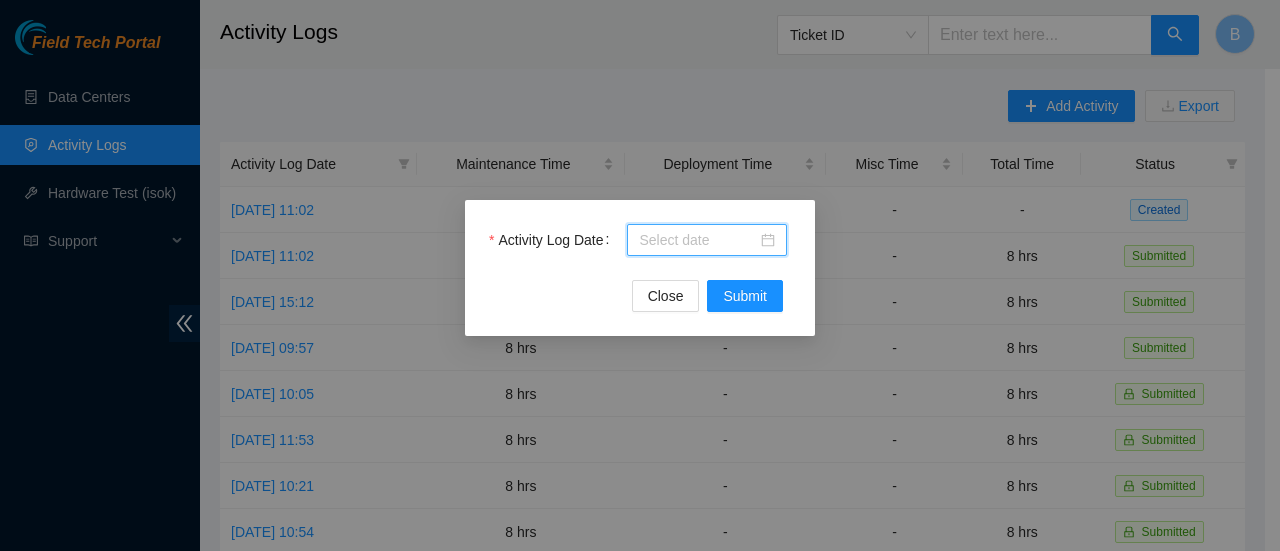 click on "Field Tech Portal Data Centers Activity Logs Hardware Test (isok) Support   Activity Logs    Ticket ID B Add Activity Export Activity Log Date Maintenance Time Deployment Time Misc Time Total Time Status             Thu, 10 Jul 2025 11:02 - - - - Created Wed, 09 Jul 2025 11:02 8 hrs  - - 8 hrs  Submitted Mon, 07 Jul 2025 15:12 8 hrs  - - 8 hrs  Submitted Fri, 04 Jul 2025 09:57 8 hrs  - - 8 hrs  Submitted Thu, 03 Jul 2025 10:05 8 hrs  - - 8 hrs  Submitted Wed, 02 Jul 2025 11:53 8 hrs  - - 8 hrs  Submitted Tue, 01 Jul 2025 10:21 8 hrs  - - 8 hrs  Submitted Mon, 30 Jun 2025 10:54 8 hrs  - - 8 hrs  Submitted Fri, 27 Jun 2025 11:40 8 hrs  - - 8 hrs  Submitted Thu, 26 Jun 2025 12:31 8 hrs  - - 8 hrs  Submitted Wed, 25 Jun 2025 10:38 8 hrs  - - 8 hrs  Submitted Tue, 24 Jun 2025 12:06 8 hrs  - - 8 hrs  Submitted Mon, 23 Jun 2025 12:52 8 hrs  - - 8 hrs  Submitted Fri, 20 Jun 2025 12:33 8 hrs  - - 8 hrs  Submitted Thu, 19 Jun 2025 17:53 8 hrs  - - 8 hrs  Submitted Wed, 18 Jun 2025 17:50 8 hrs  - - 8 hrs  8 hrs" at bounding box center (632, 275) 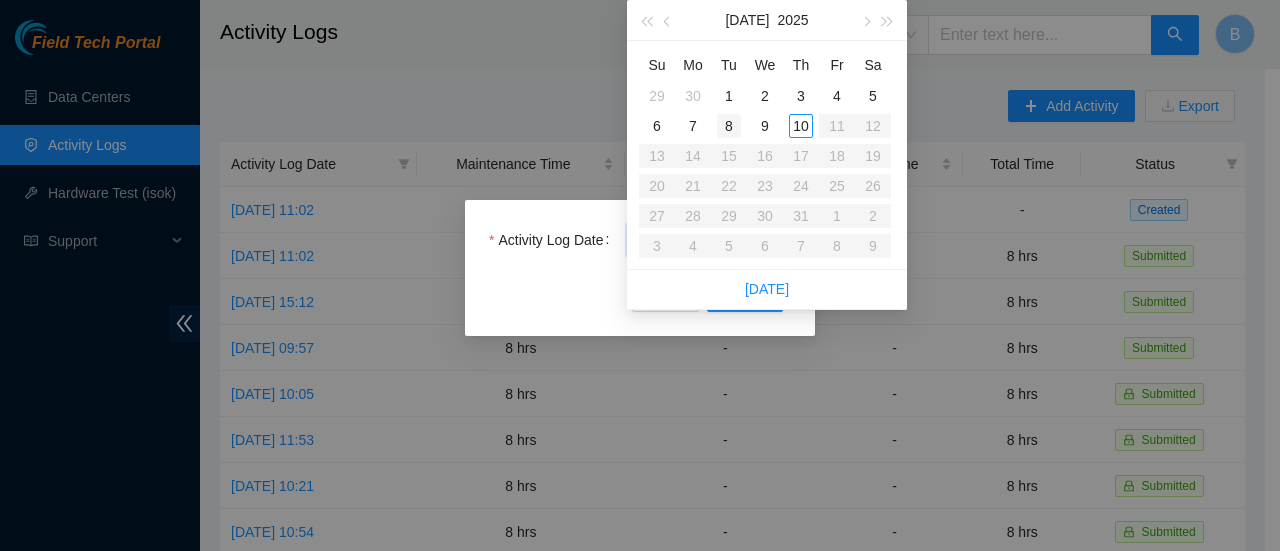 type on "2025-07-08" 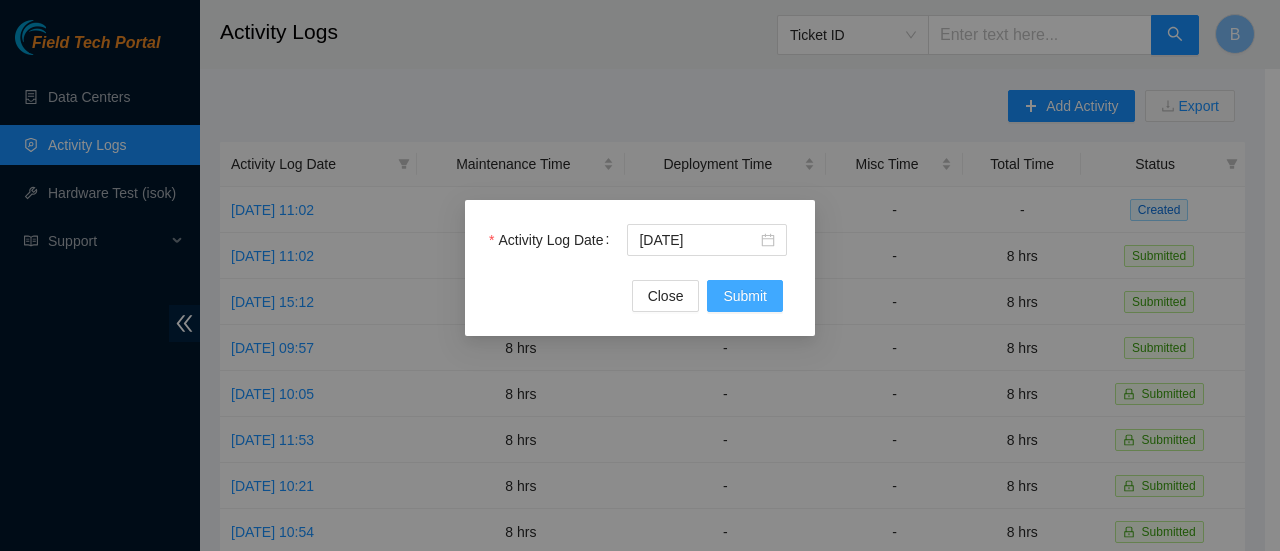 click on "Submit" at bounding box center [745, 296] 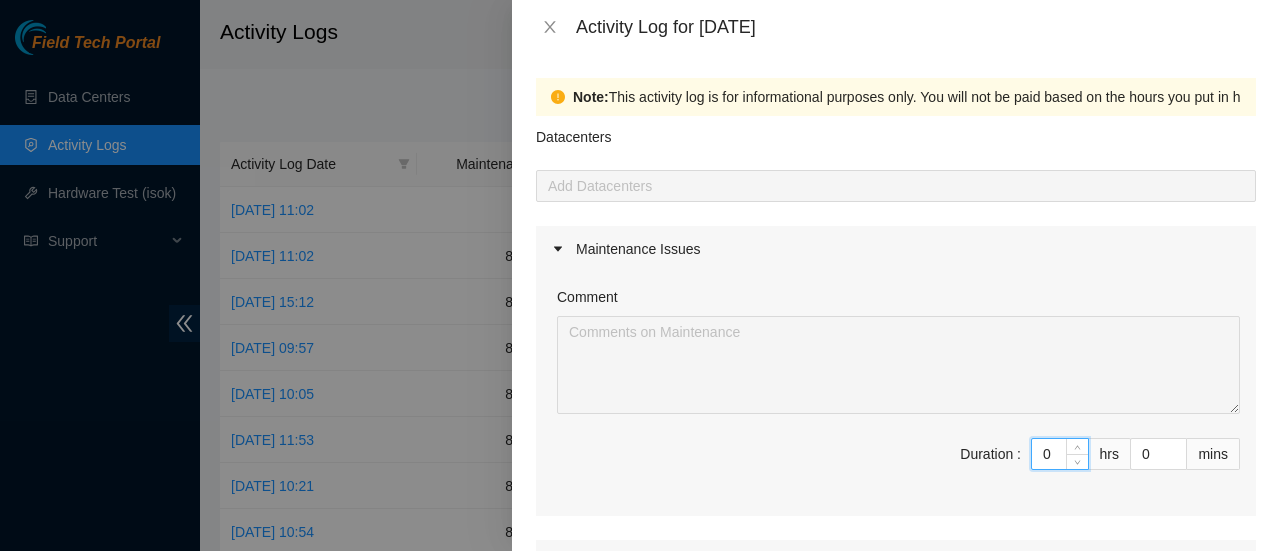 click on "0" at bounding box center [1060, 454] 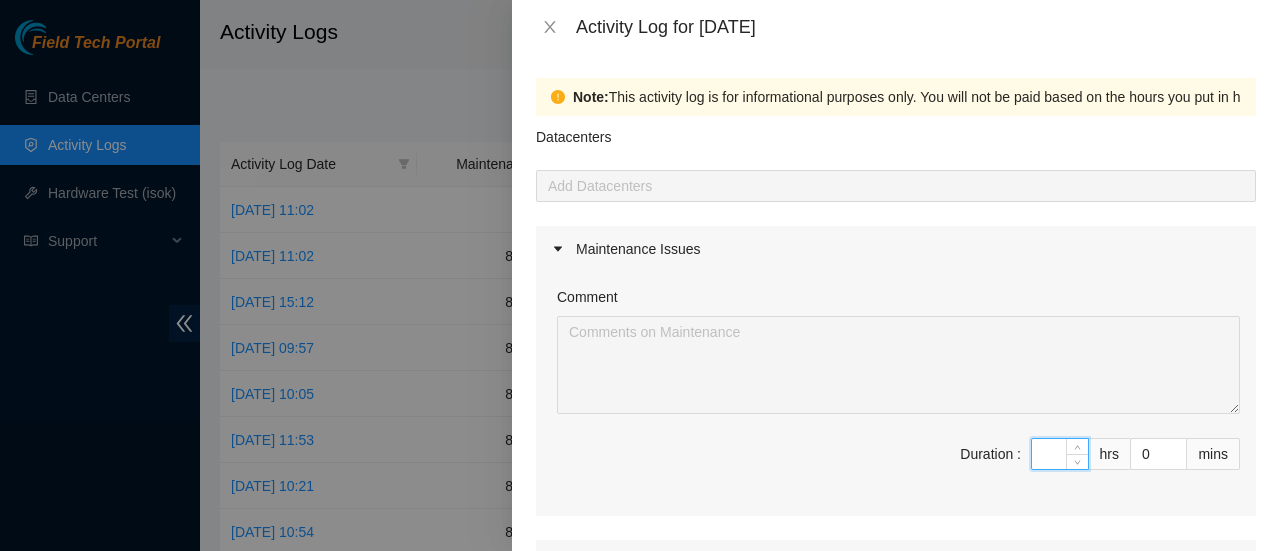type on "8" 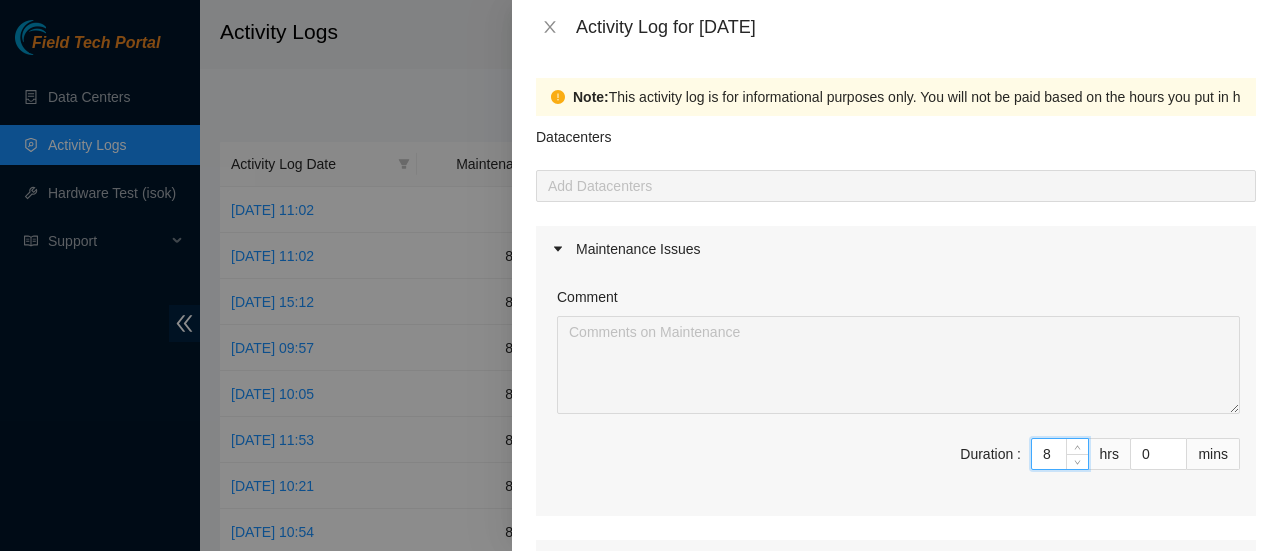 type on "8" 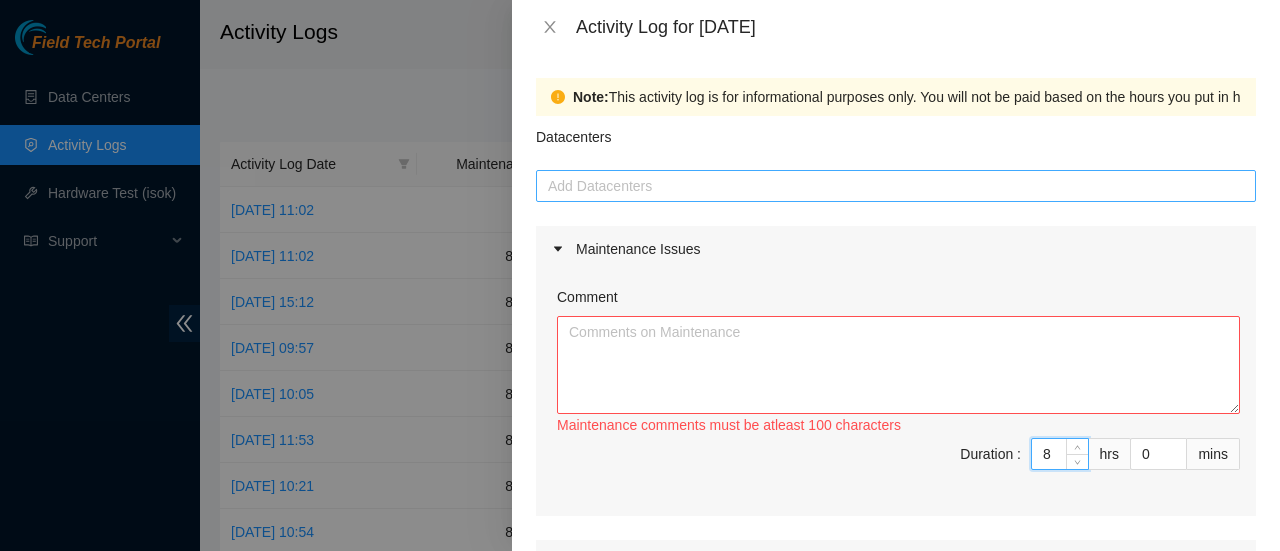 click at bounding box center (896, 186) 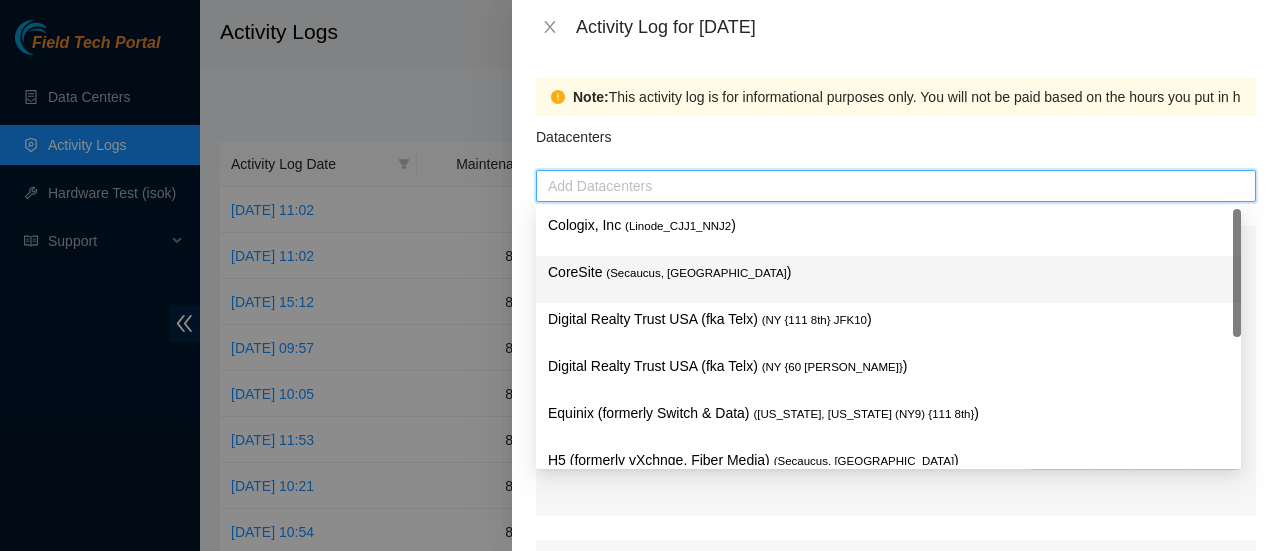 click on "CoreSite   ( Secaucus, NJ NY2 )" at bounding box center (888, 272) 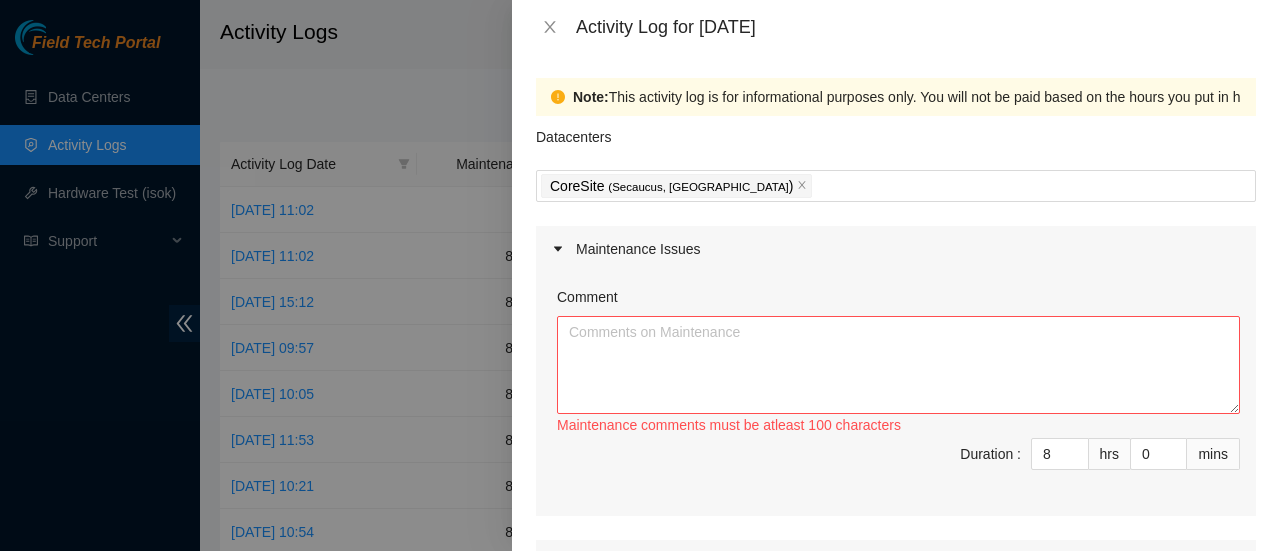 click on "Datacenters" at bounding box center (896, 143) 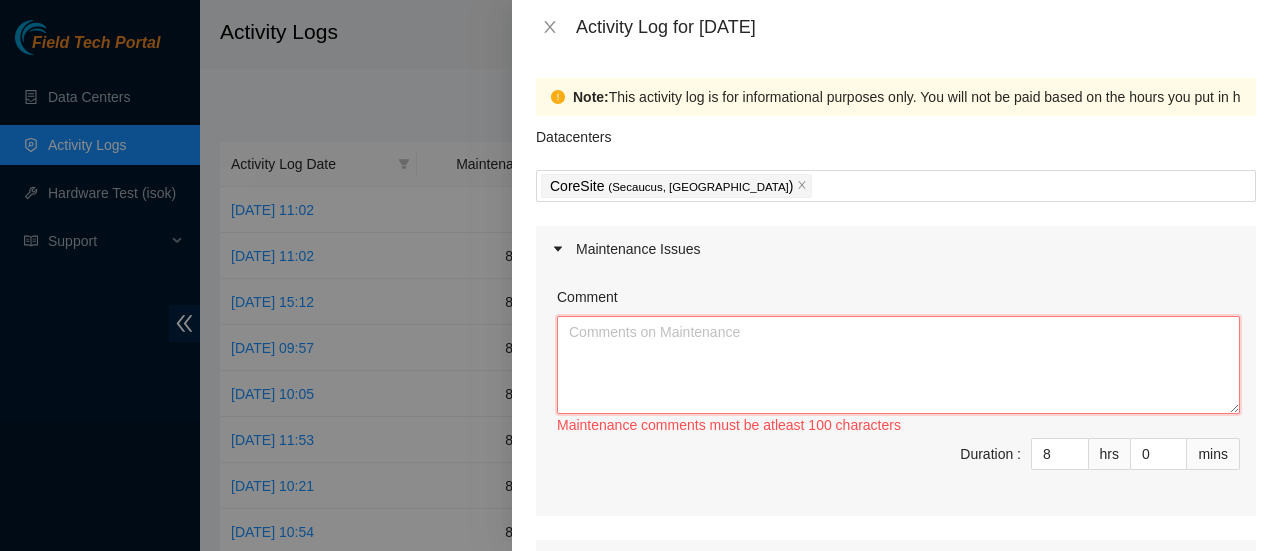 click on "Comment" at bounding box center (898, 365) 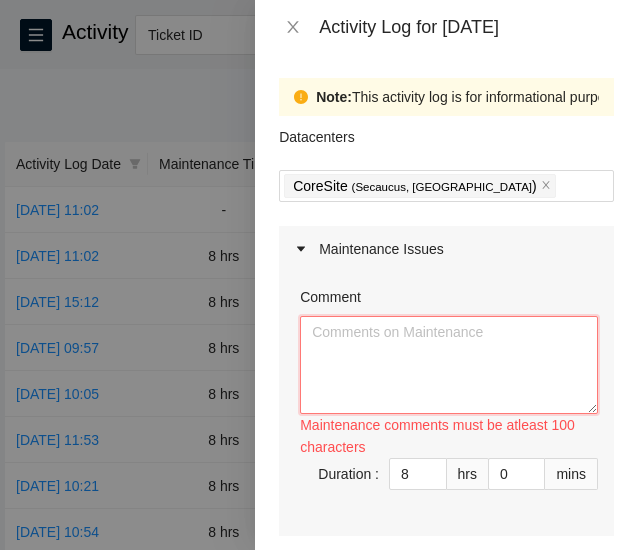 click on "Comment" at bounding box center (449, 365) 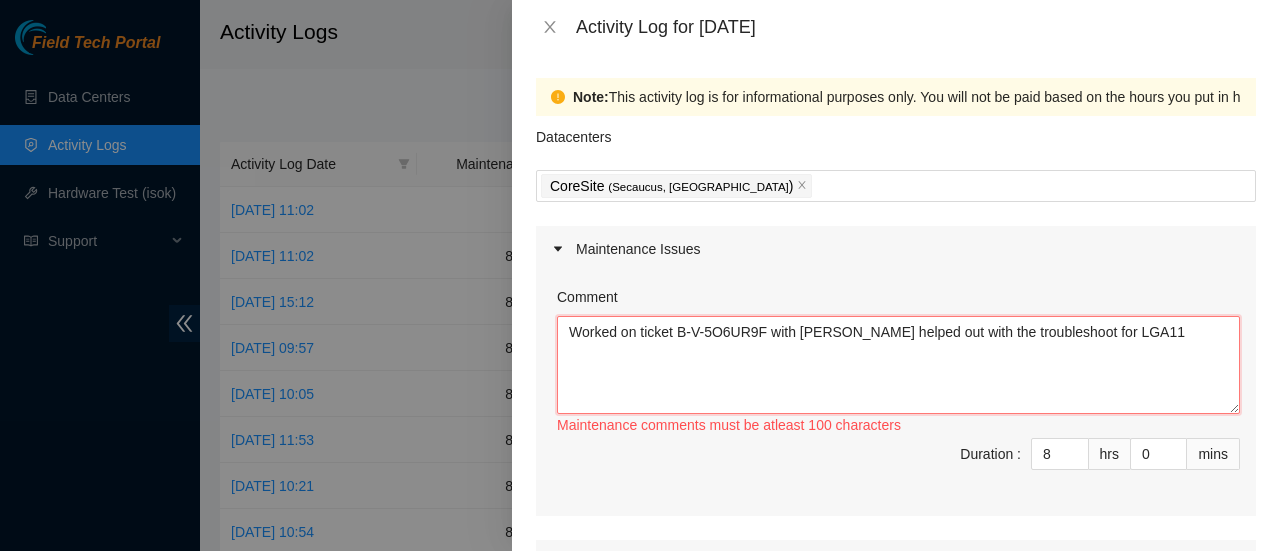 click on "Worked on ticket B-V-5O6UR9F with Sal helped out with the troubleshoot for LGA11" at bounding box center (898, 365) 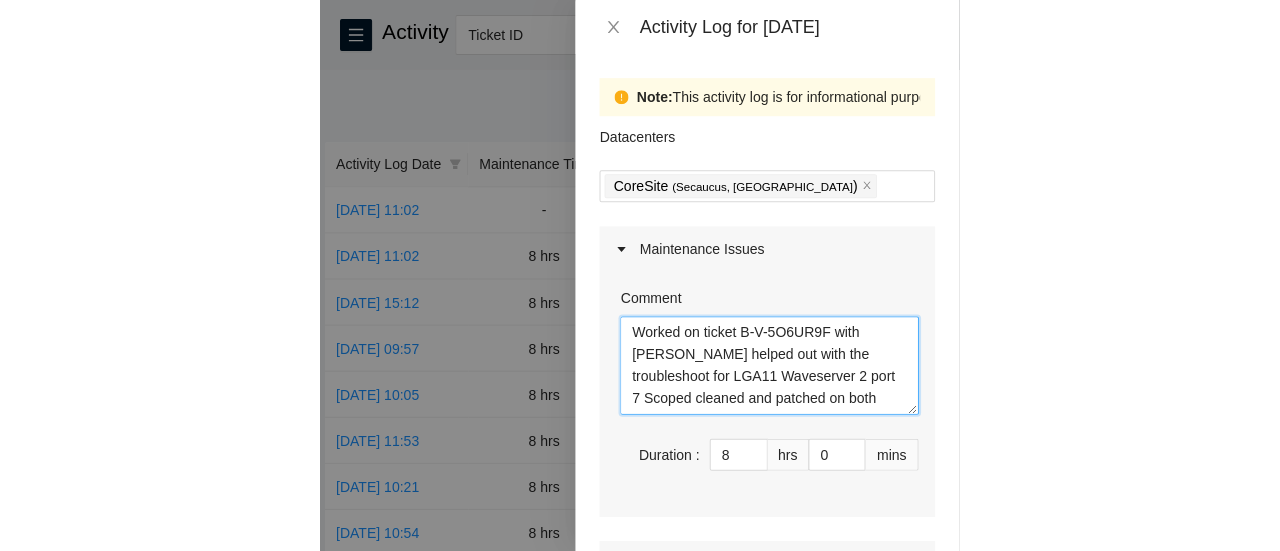 scroll, scrollTop: 16, scrollLeft: 0, axis: vertical 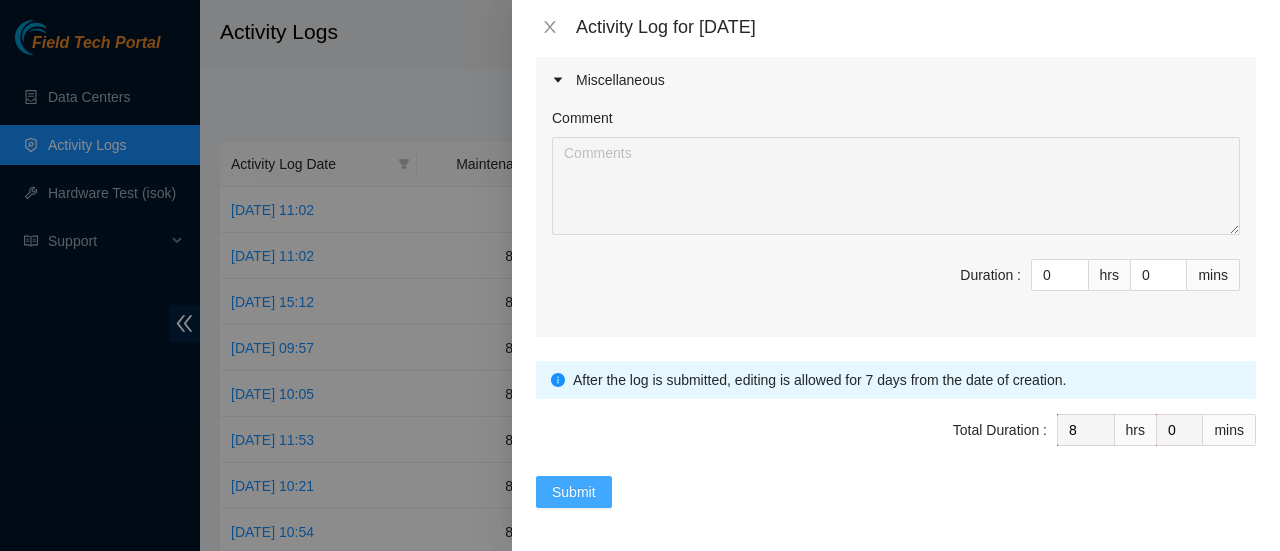 type on "Worked on ticket B-V-5O6UR9F with Sal helped out with the troubleshoot for LGA11 Waveserver 2 port 7 Scoped cleaned and patched on both ends of the fiber" 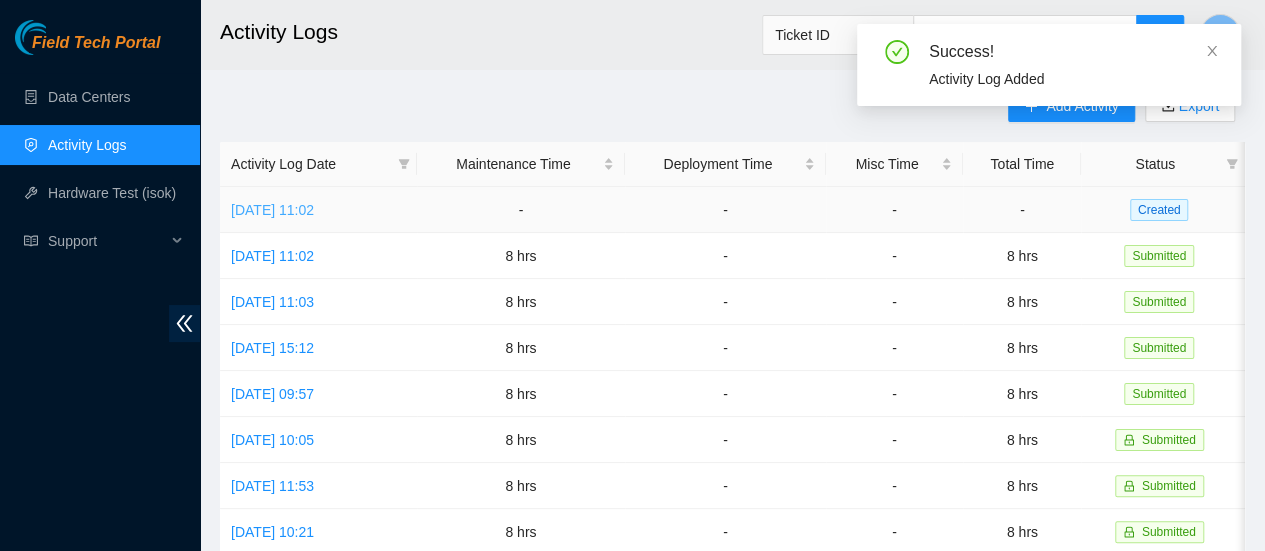 click on "Thu, 10 Jul 2025 11:02" at bounding box center [272, 210] 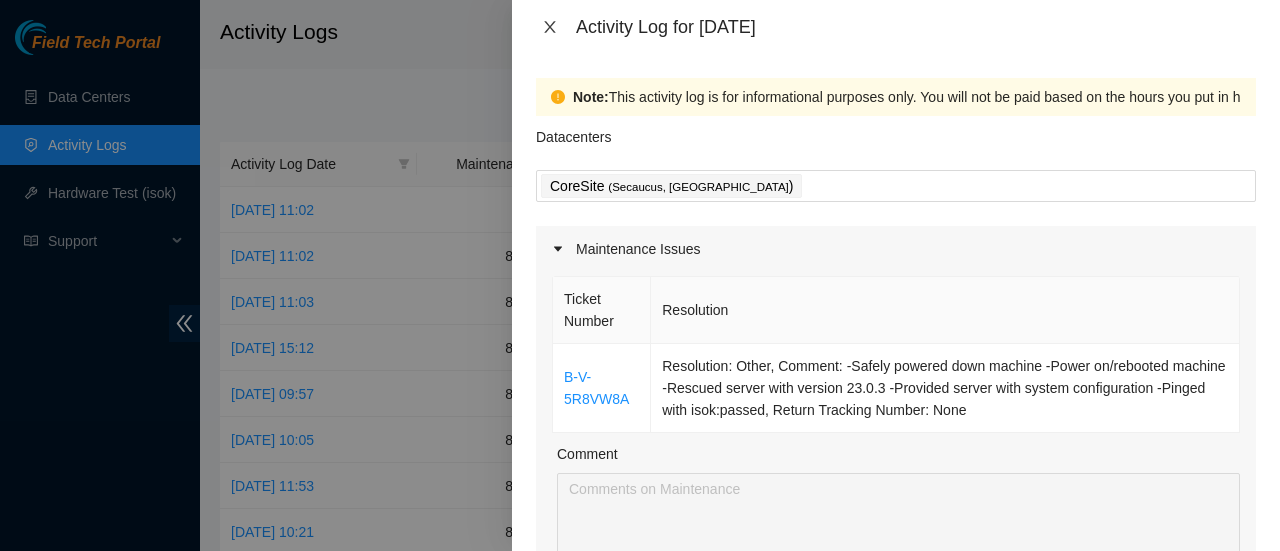 click at bounding box center (550, 27) 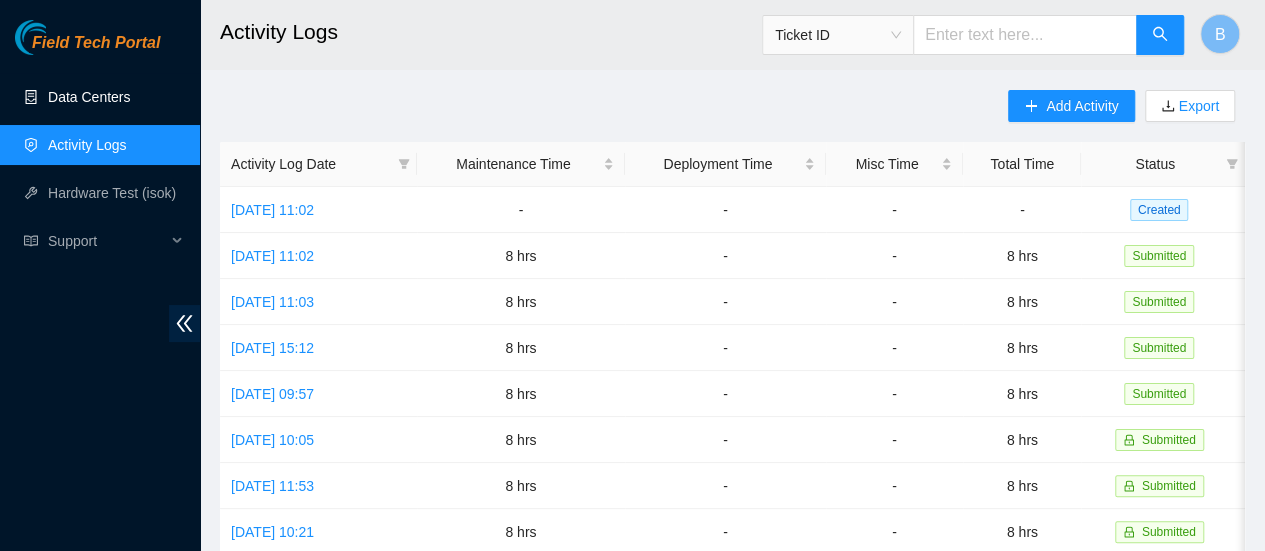 click on "Data Centers" at bounding box center [89, 97] 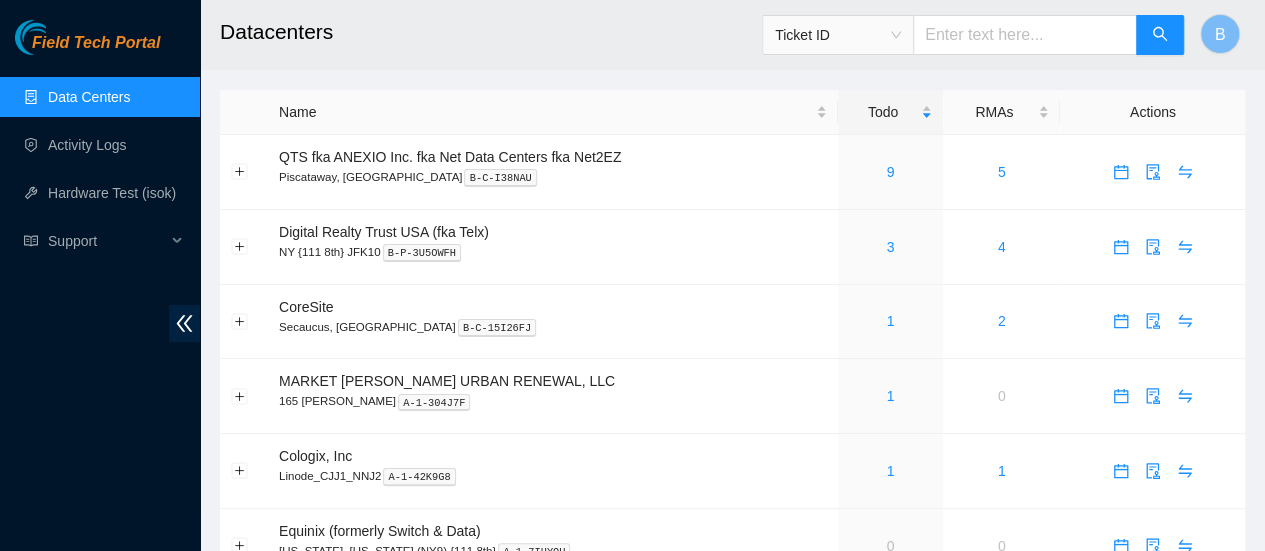 click on "Data Centers" at bounding box center [89, 97] 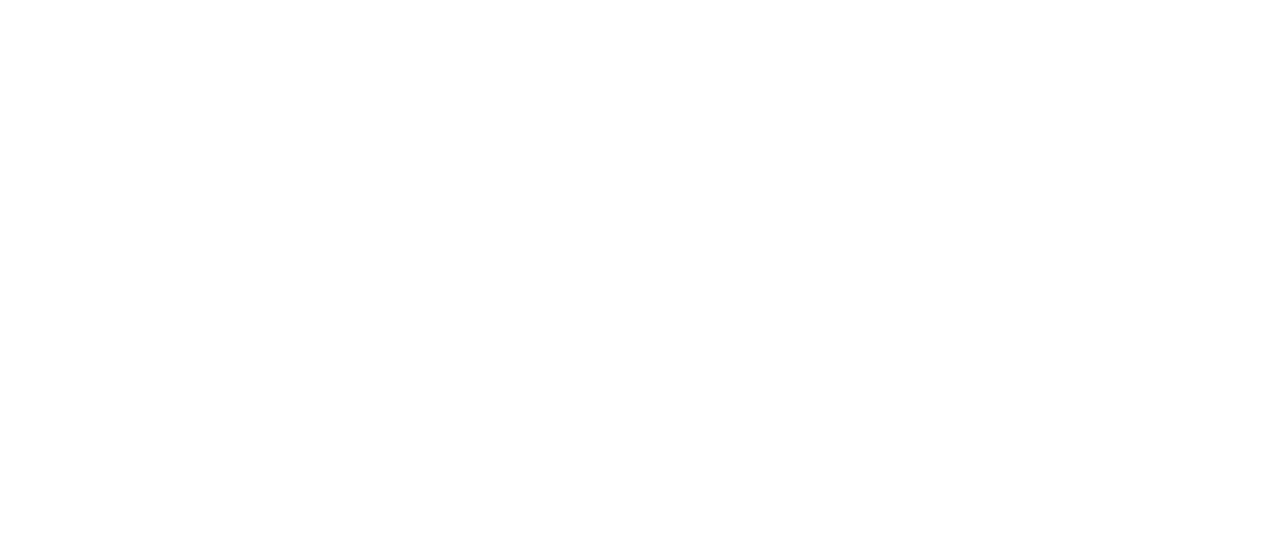 scroll, scrollTop: 0, scrollLeft: 0, axis: both 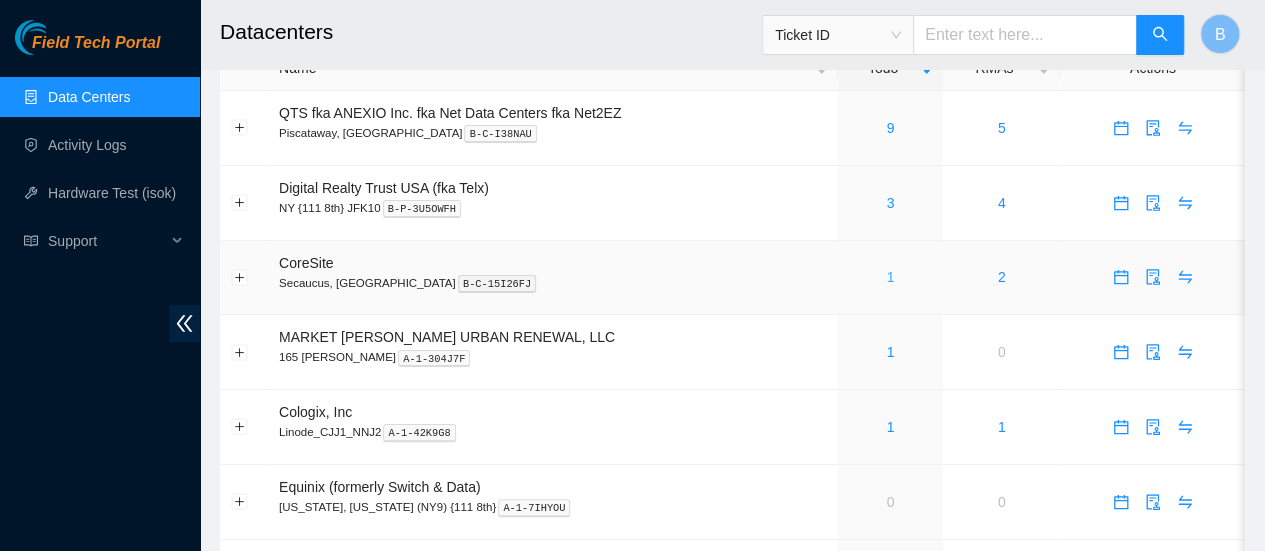 click on "1" at bounding box center [890, 277] 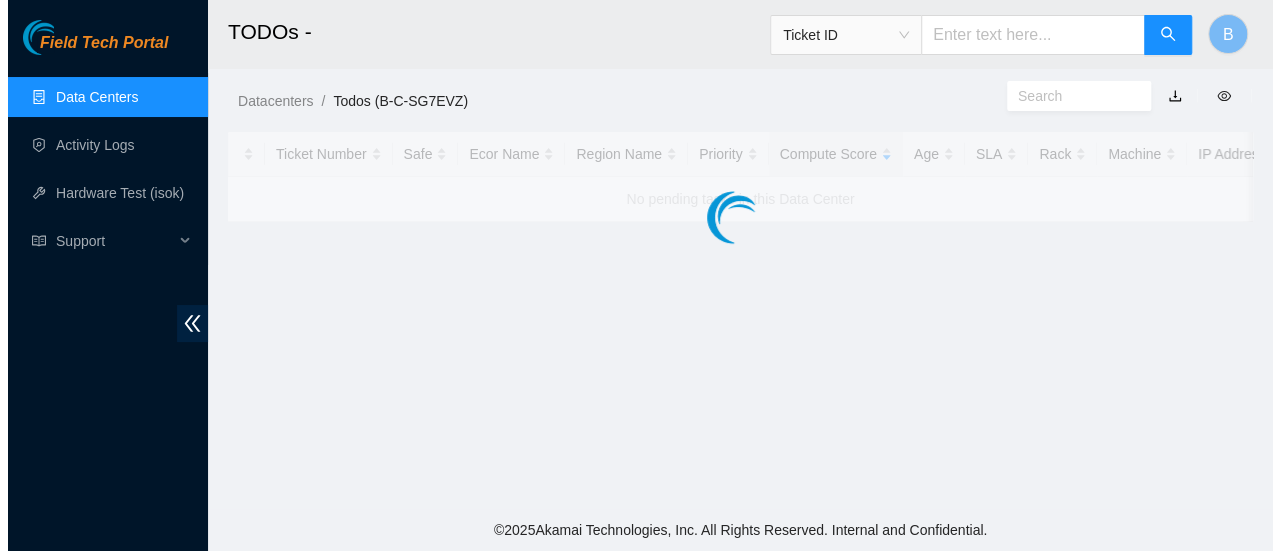 scroll, scrollTop: 0, scrollLeft: 0, axis: both 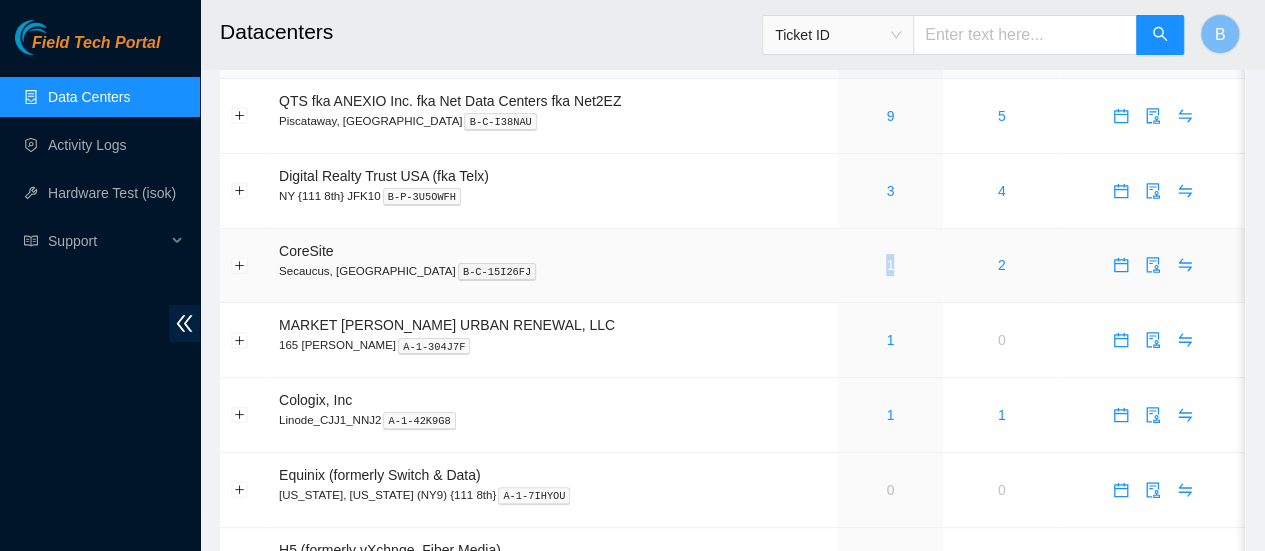 drag, startPoint x: 896, startPoint y: 266, endPoint x: 887, endPoint y: 261, distance: 10.29563 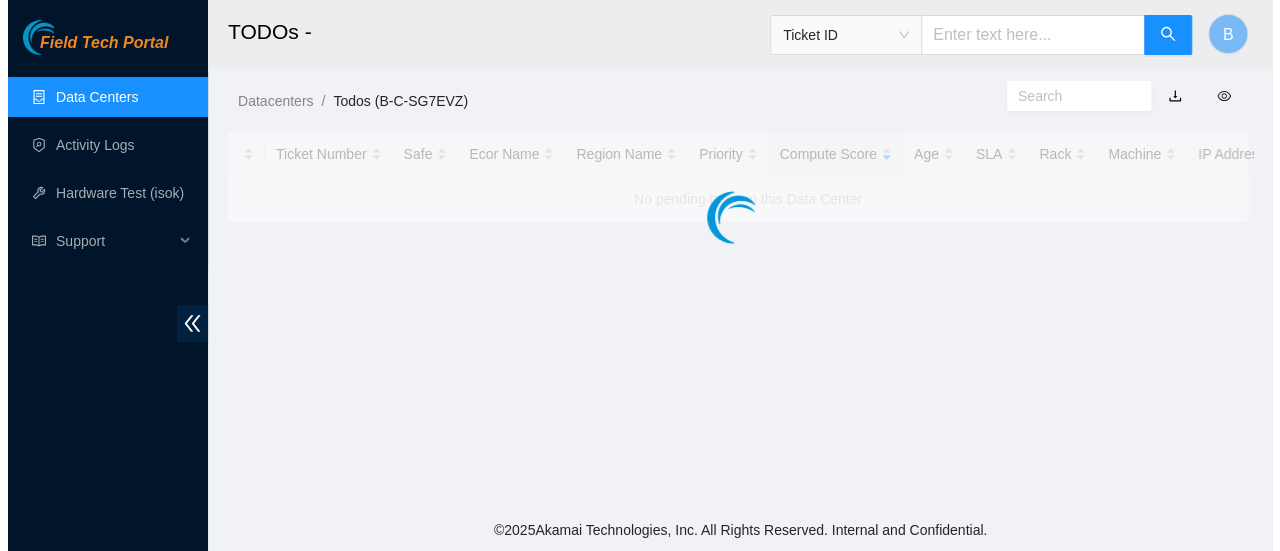 scroll, scrollTop: 0, scrollLeft: 0, axis: both 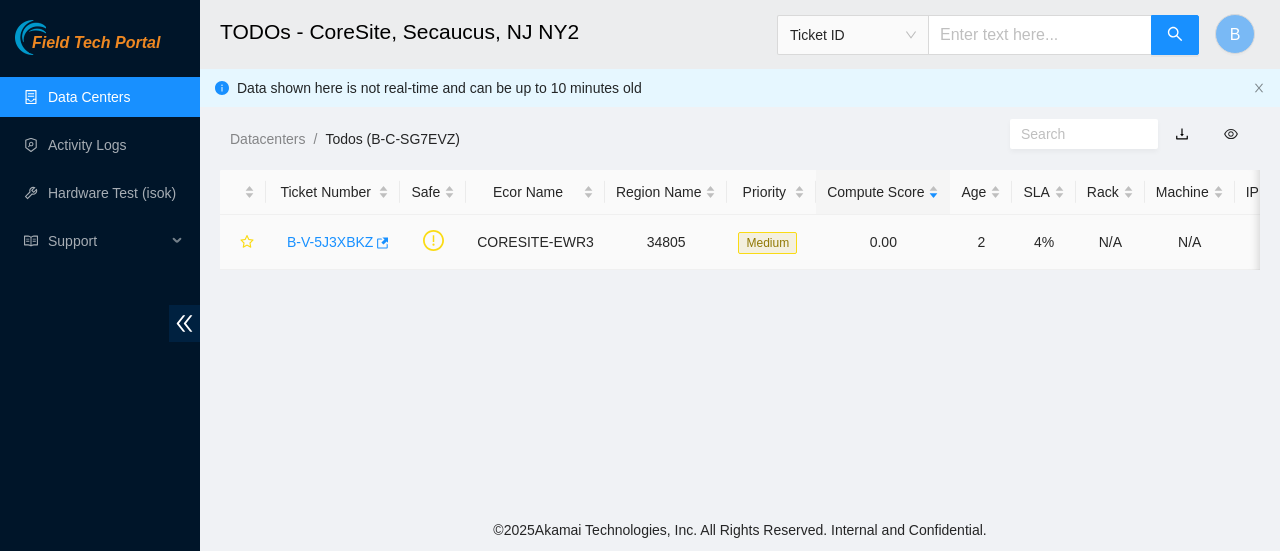 click on "TODOs - CoreSite, Secaucus, NJ NY2    Ticket ID B Data shown here is not real-time and can be up to 10 minutes old Datacenters / Todos (B-C-SG7EVZ) / Ticket Number Safe Ecor Name Region Name Priority Compute Score Age SLA Rack Machine IP Address Serial Number Server Type                               B-V-5J3XBKZ CORESITE-EWR3 34805 Medium 0.00 2 4% N/A N/A N/A N/A N/A" at bounding box center (740, 254) 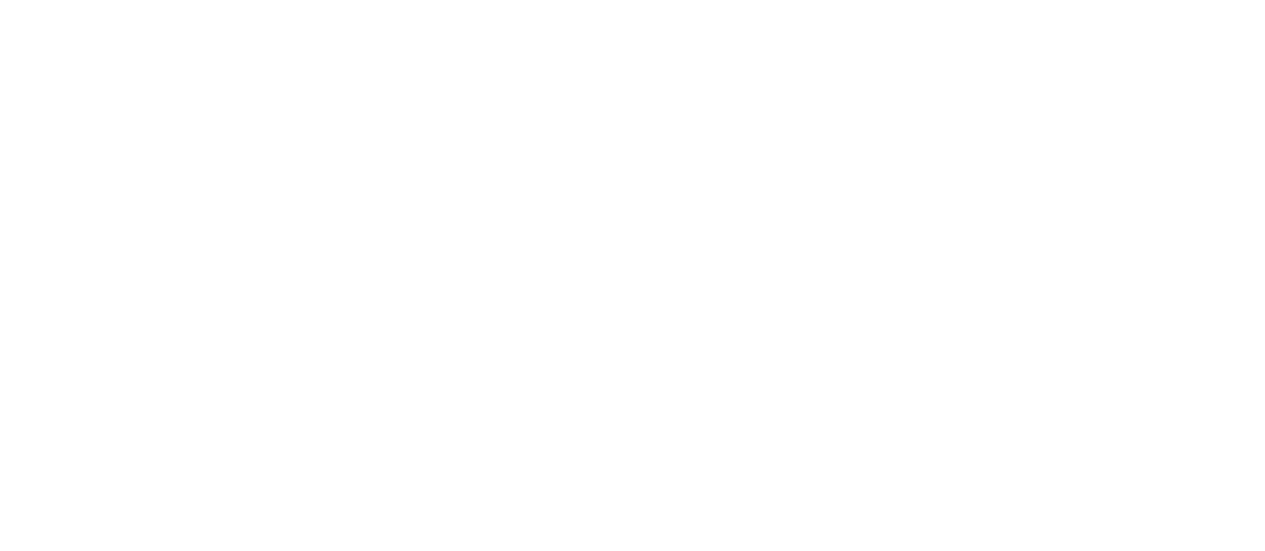 scroll, scrollTop: 0, scrollLeft: 0, axis: both 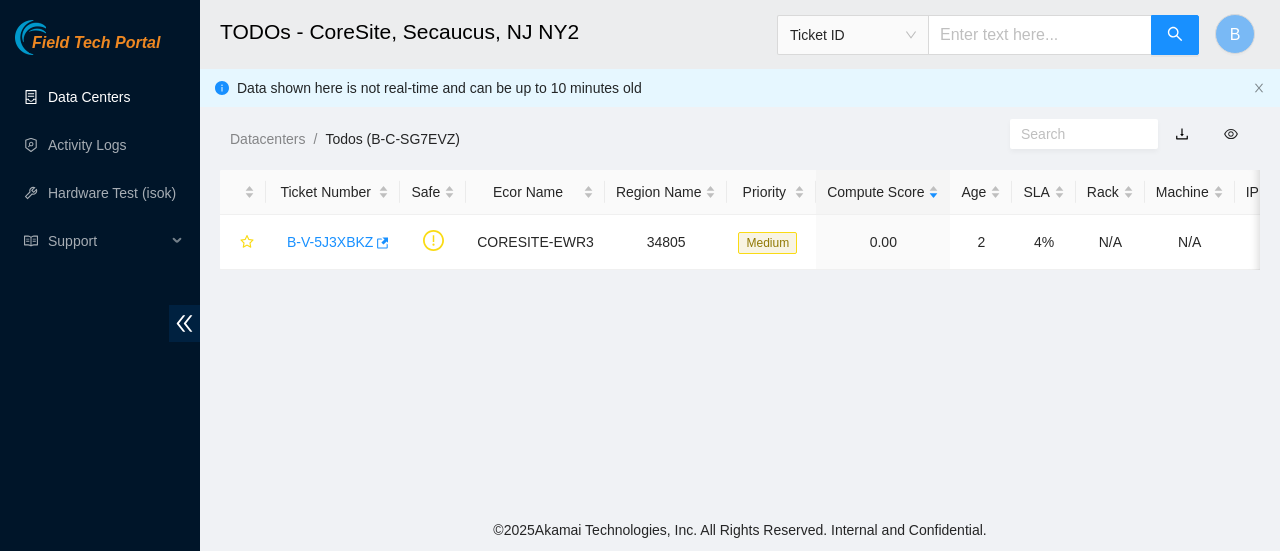click on "Data Centers" at bounding box center (89, 97) 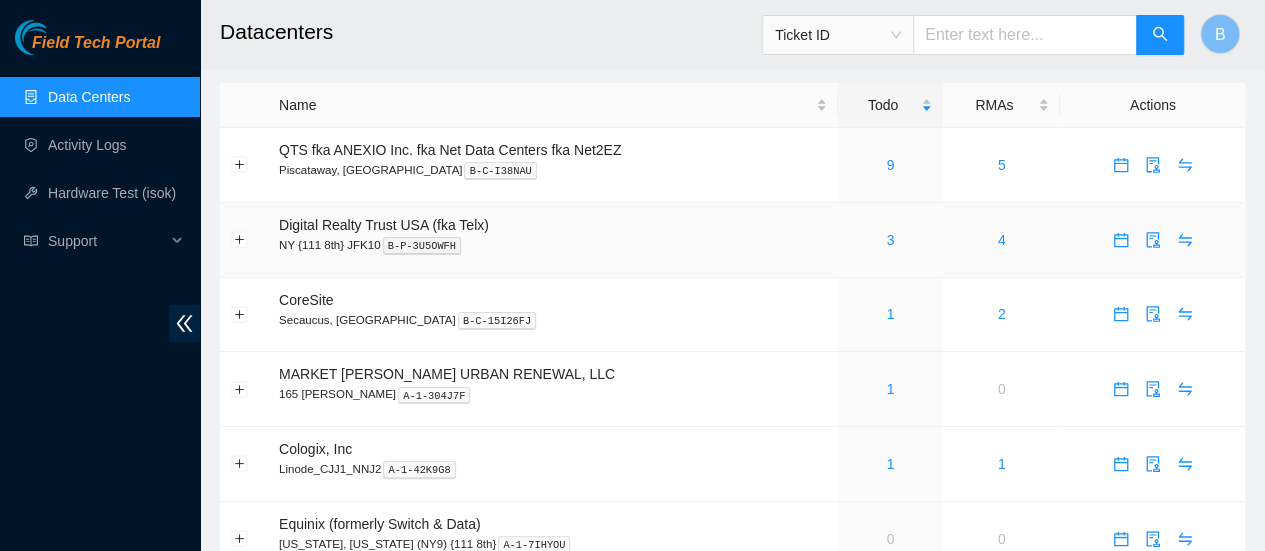 scroll, scrollTop: 321, scrollLeft: 0, axis: vertical 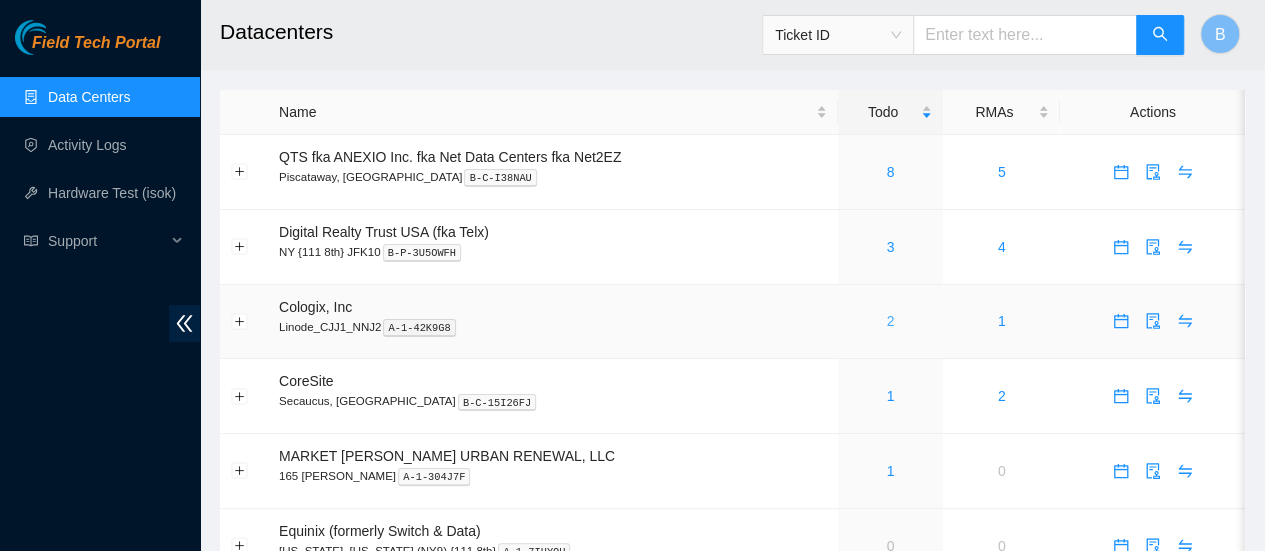 click on "2" at bounding box center (890, 321) 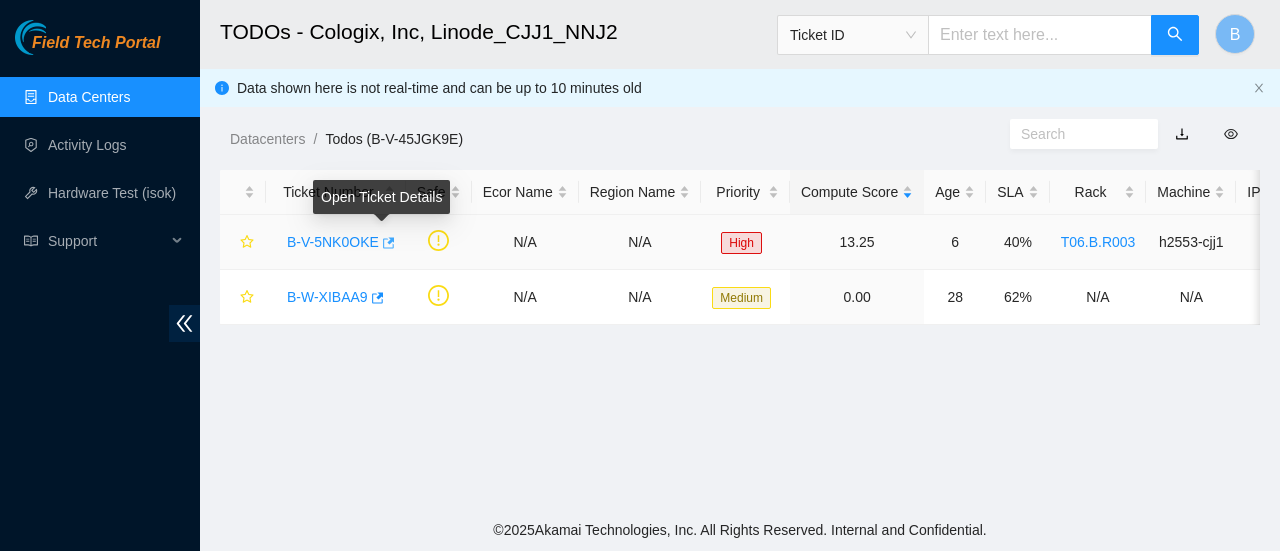 click 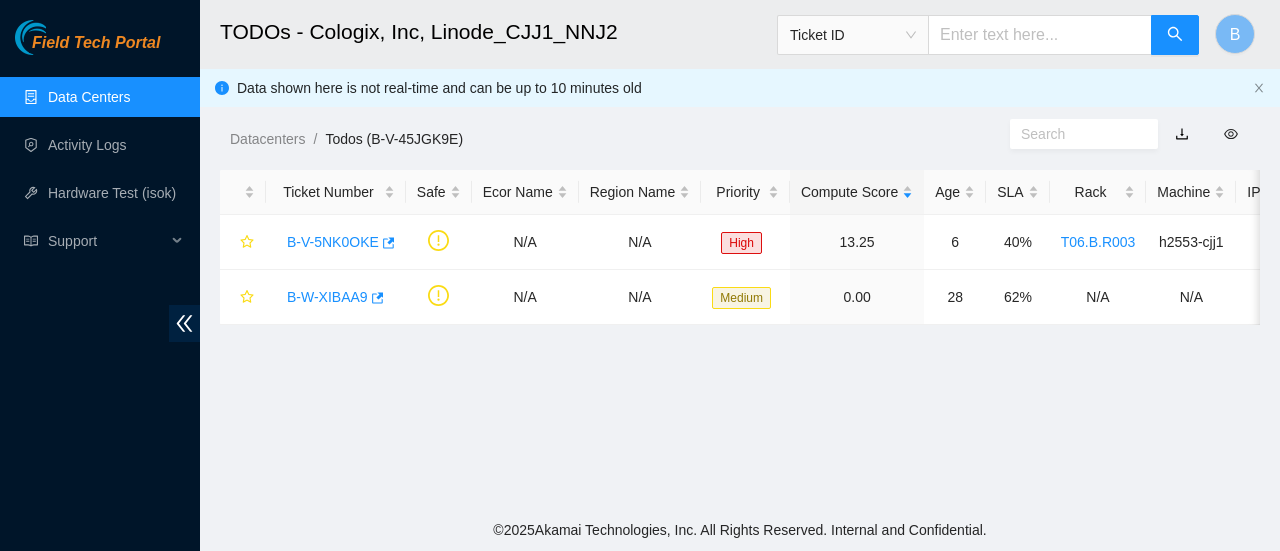 click on "Data Centers" at bounding box center [89, 97] 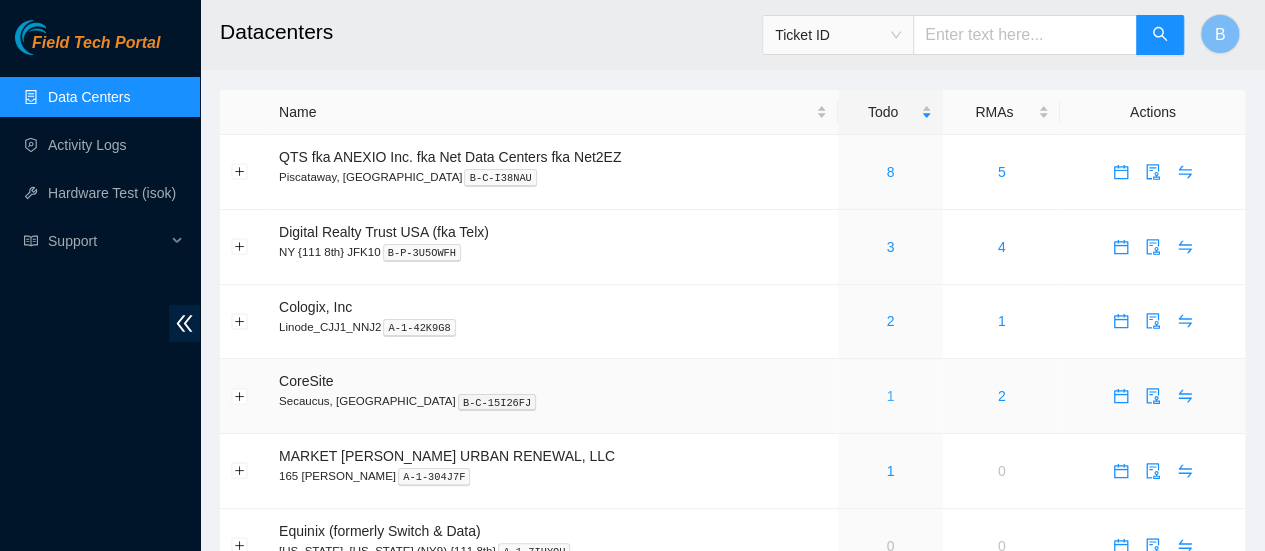 click on "1" at bounding box center [890, 396] 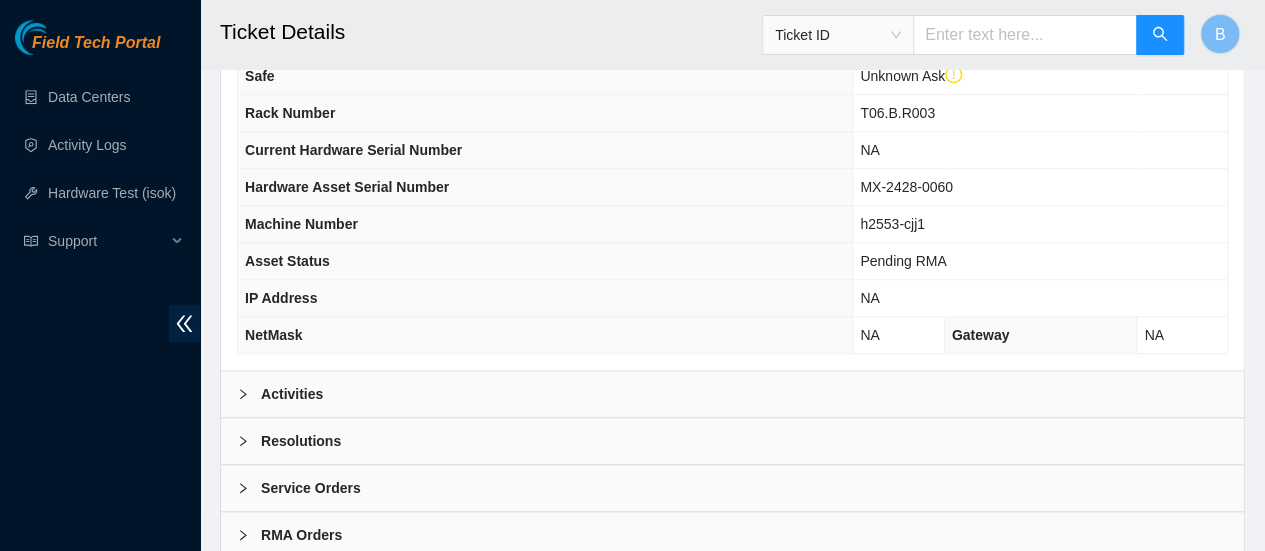 scroll, scrollTop: 753, scrollLeft: 0, axis: vertical 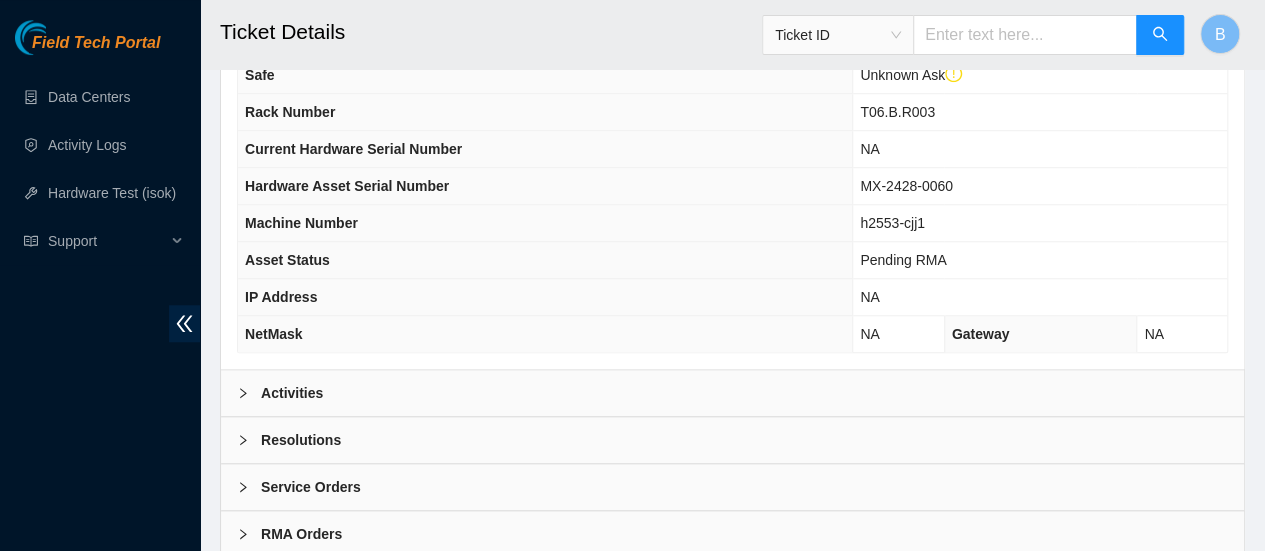 click 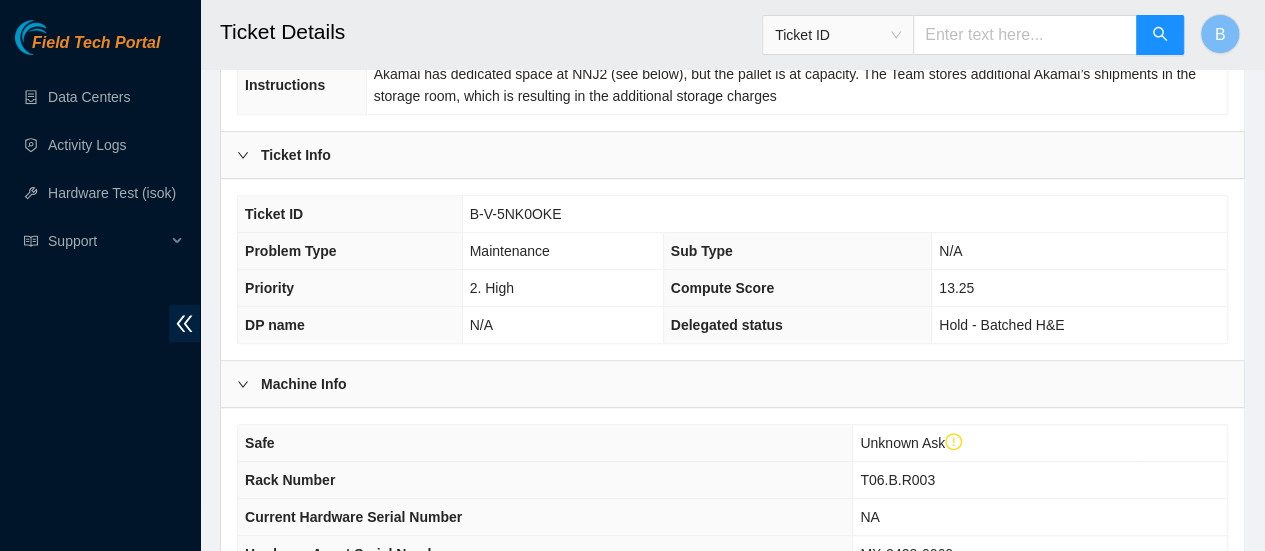 scroll, scrollTop: 372, scrollLeft: 0, axis: vertical 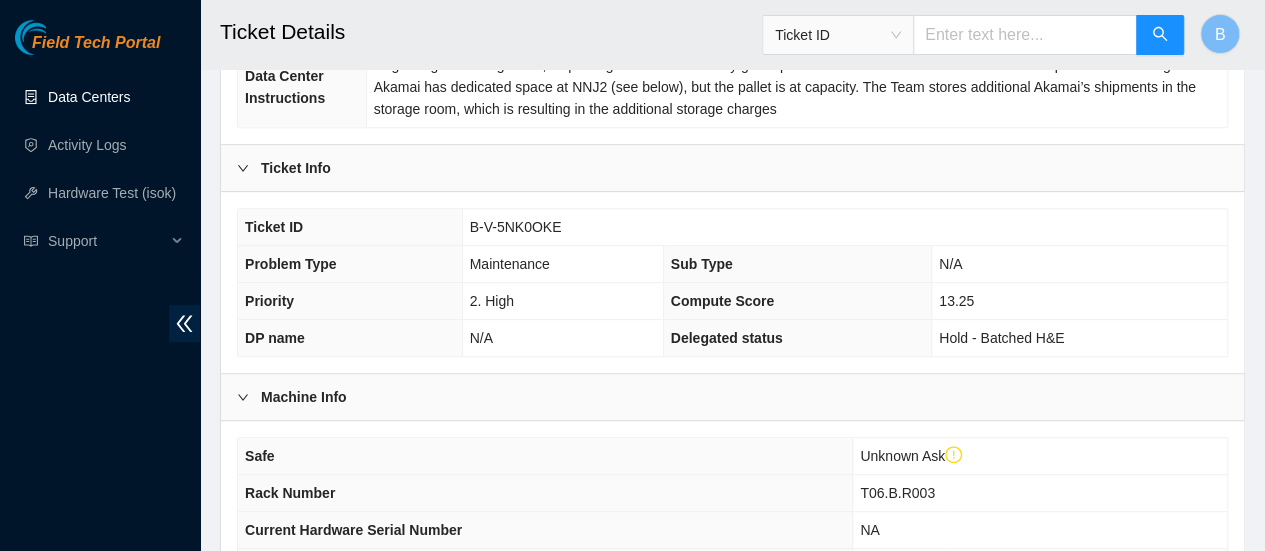 click on "Data Centers" at bounding box center [89, 97] 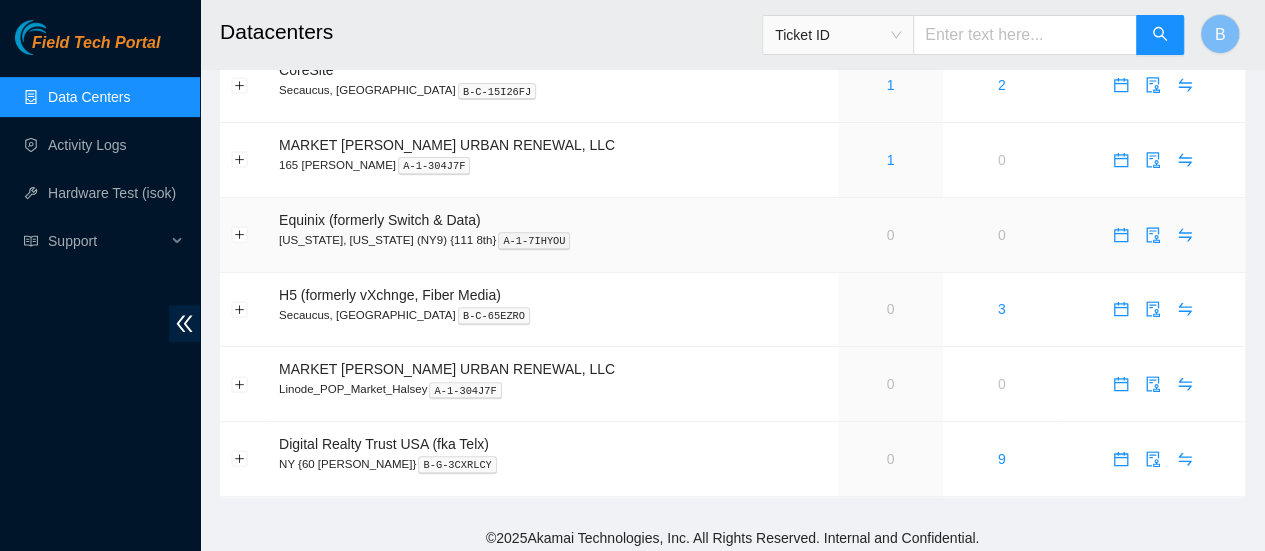scroll, scrollTop: 0, scrollLeft: 0, axis: both 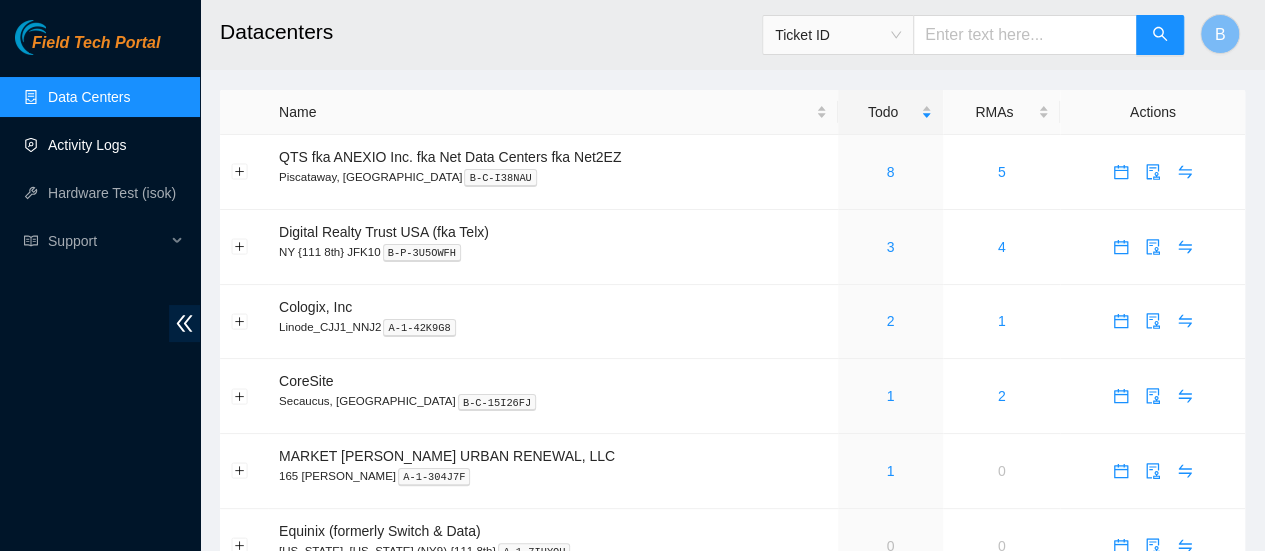 click on "Activity Logs" at bounding box center (87, 145) 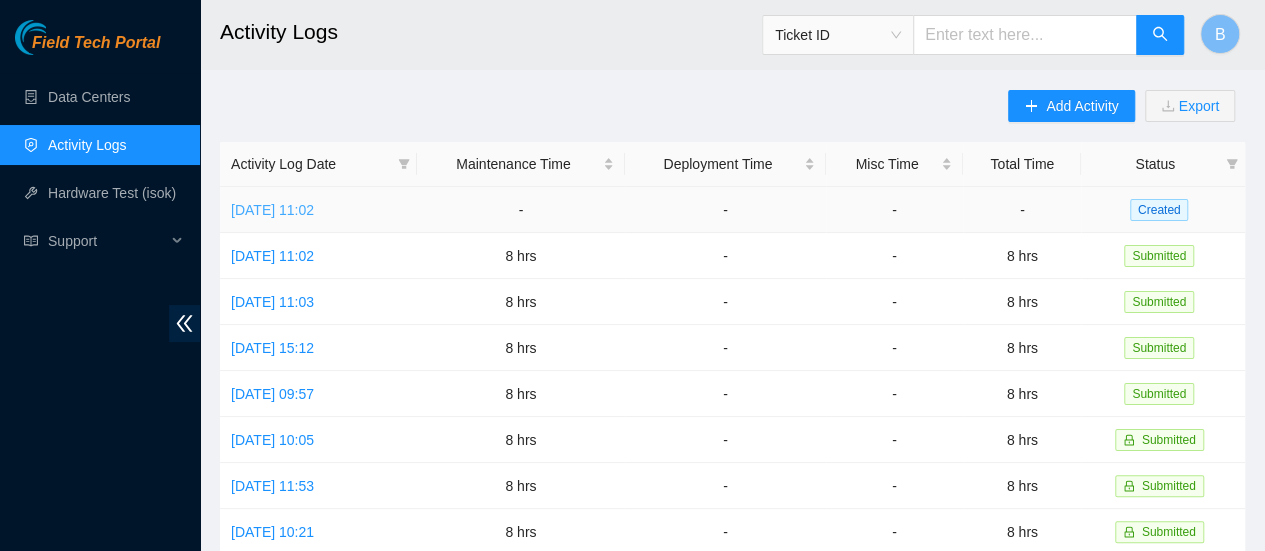 click on "Thu, 10 Jul 2025 11:02" at bounding box center (272, 210) 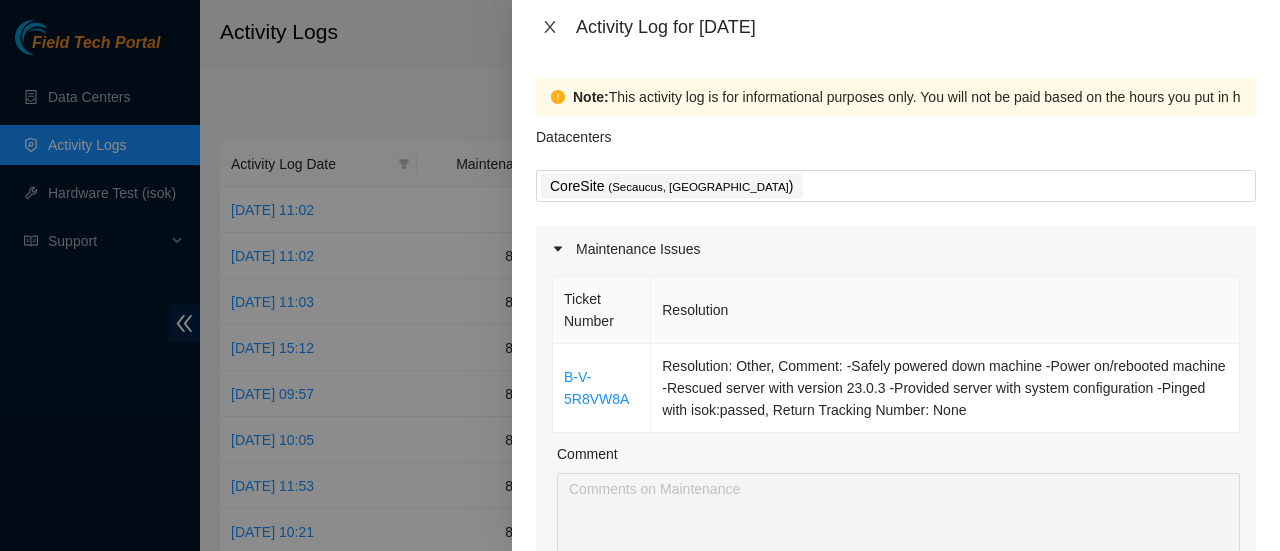 click at bounding box center (550, 27) 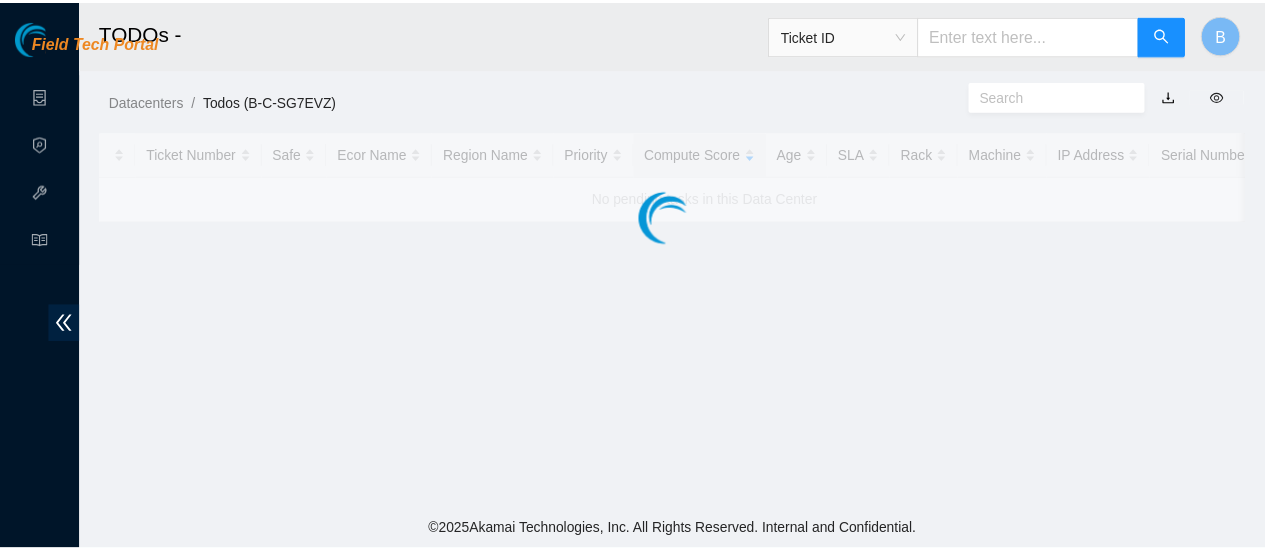 scroll, scrollTop: 0, scrollLeft: 0, axis: both 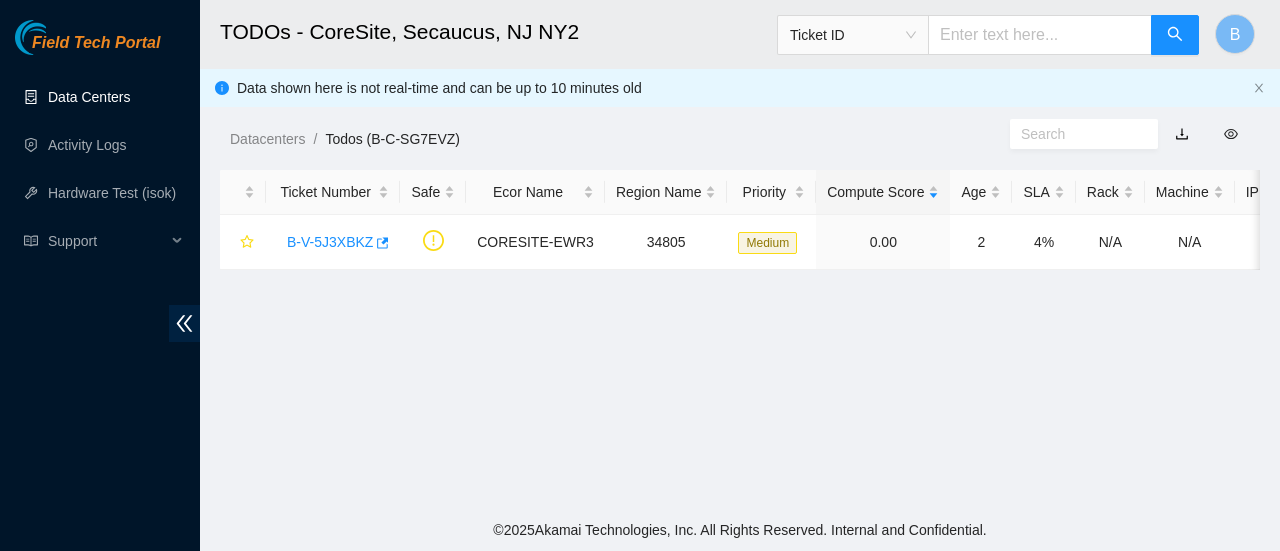 click on "Data Centers" at bounding box center (89, 97) 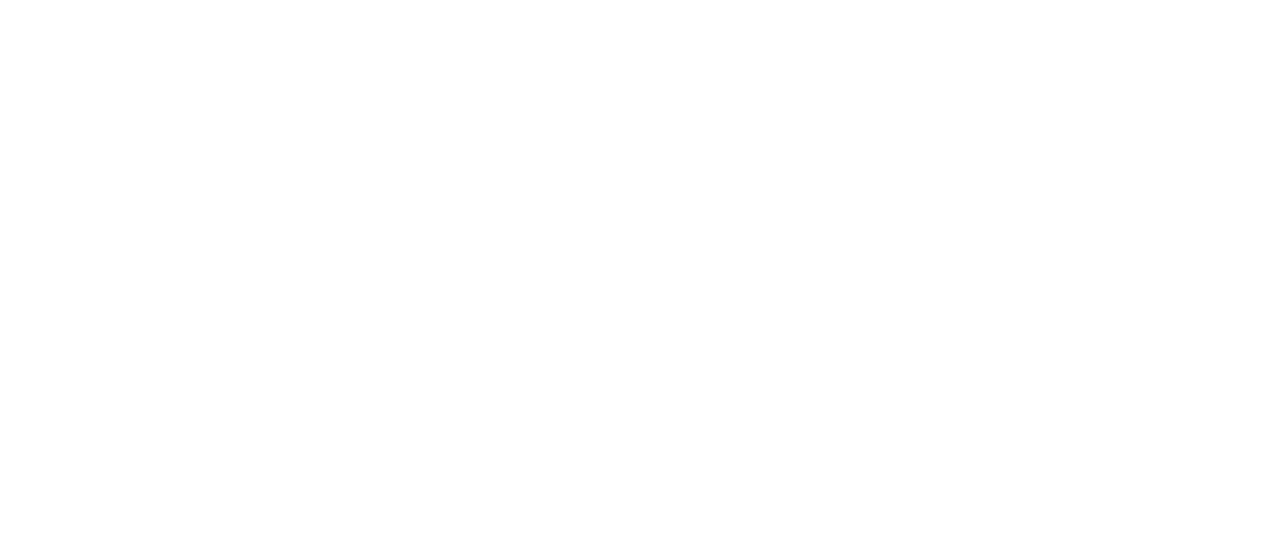 scroll, scrollTop: 0, scrollLeft: 0, axis: both 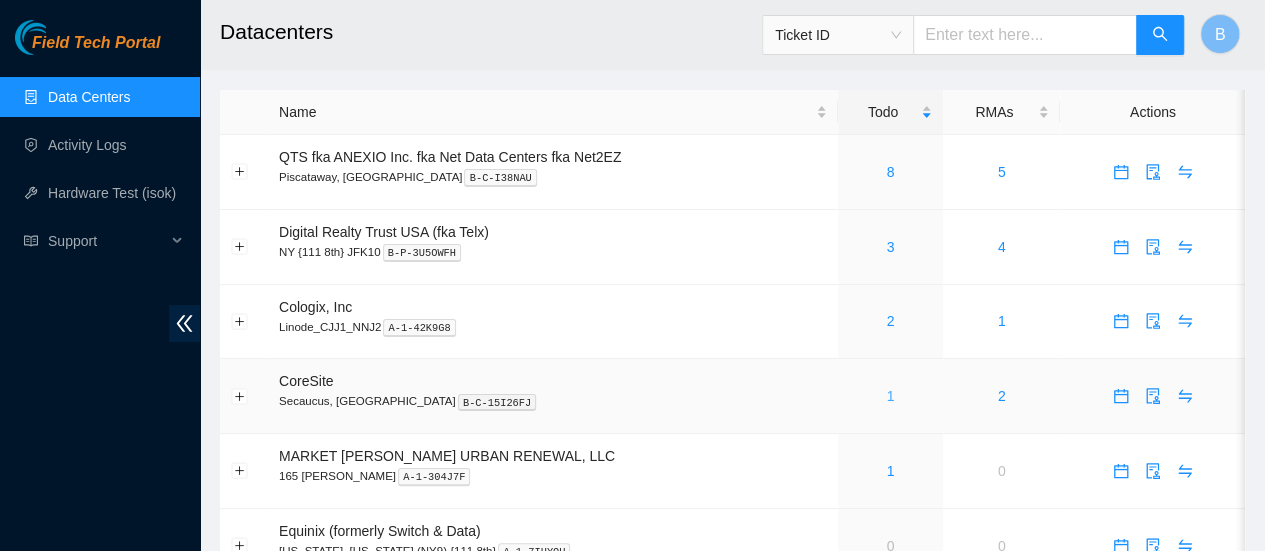 click on "1" at bounding box center (890, 396) 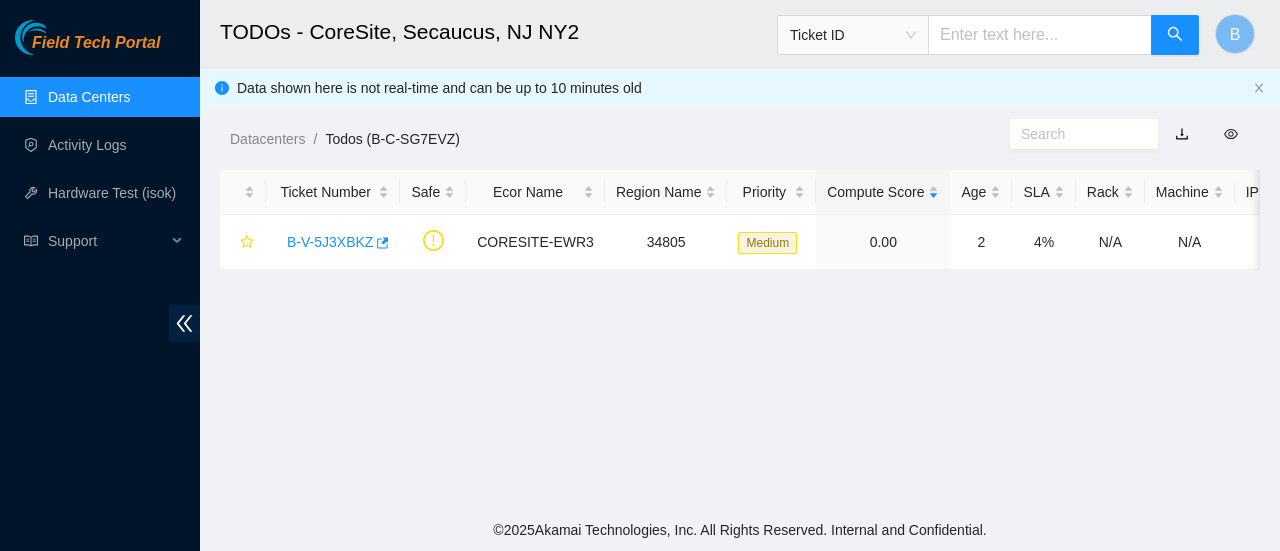 click on "Data Centers" at bounding box center [89, 97] 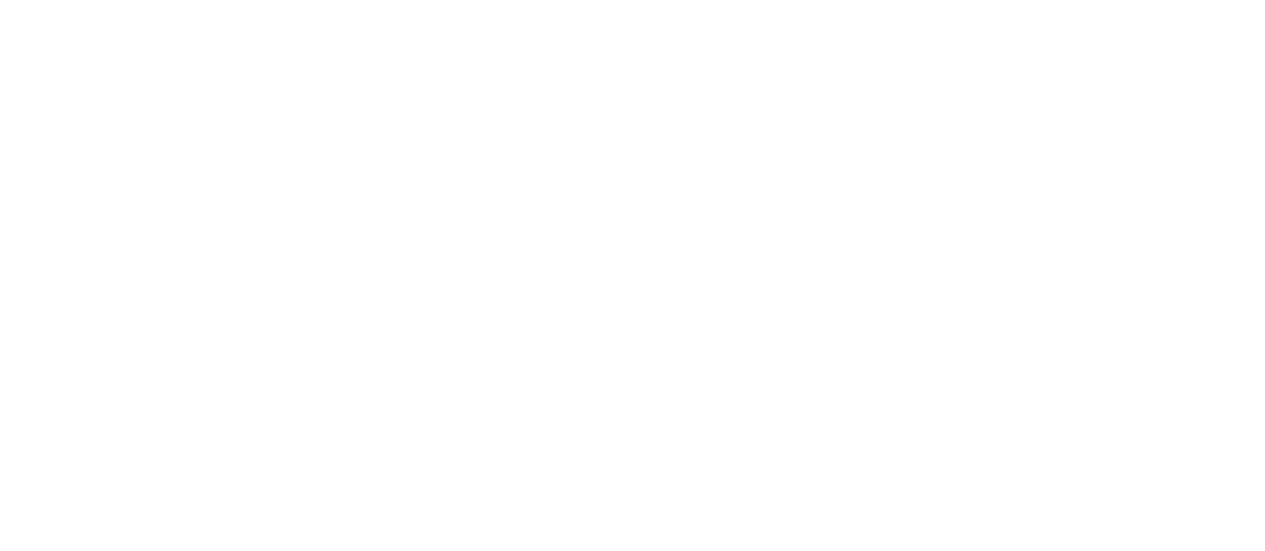 scroll, scrollTop: 0, scrollLeft: 0, axis: both 